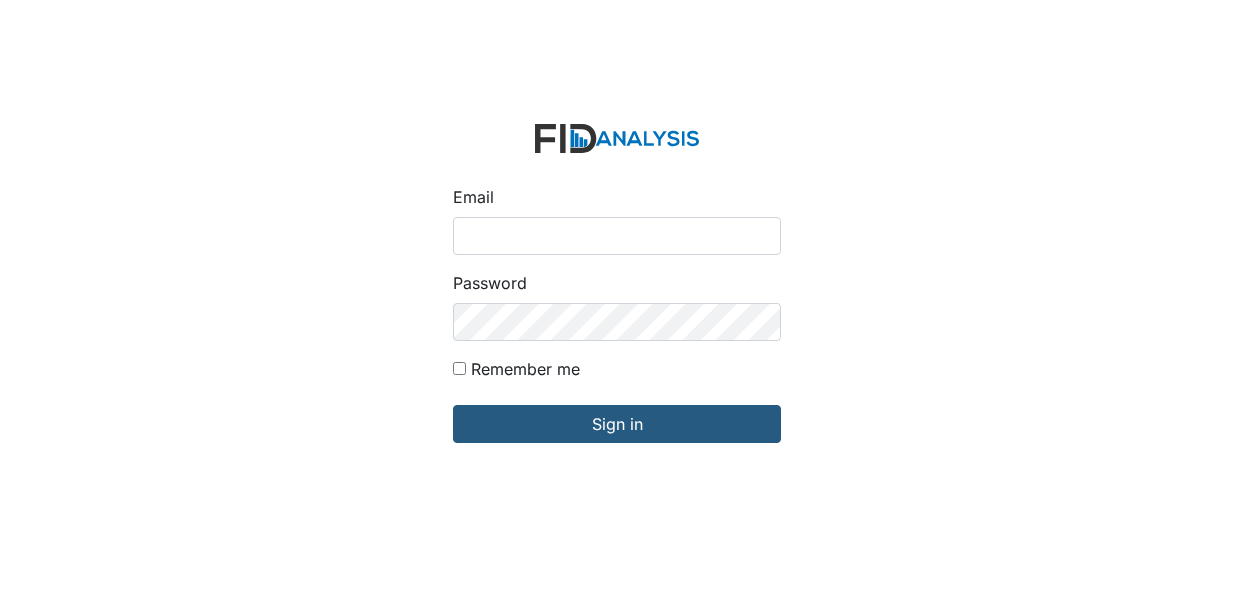 scroll, scrollTop: 0, scrollLeft: 0, axis: both 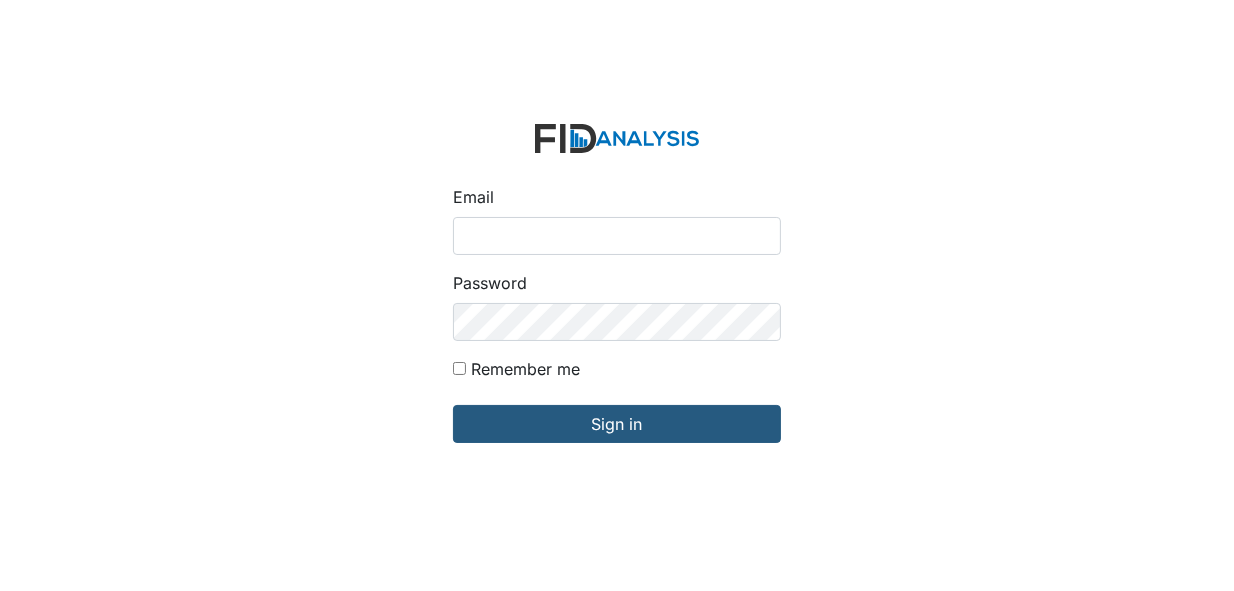 click on "Email" at bounding box center (617, 236) 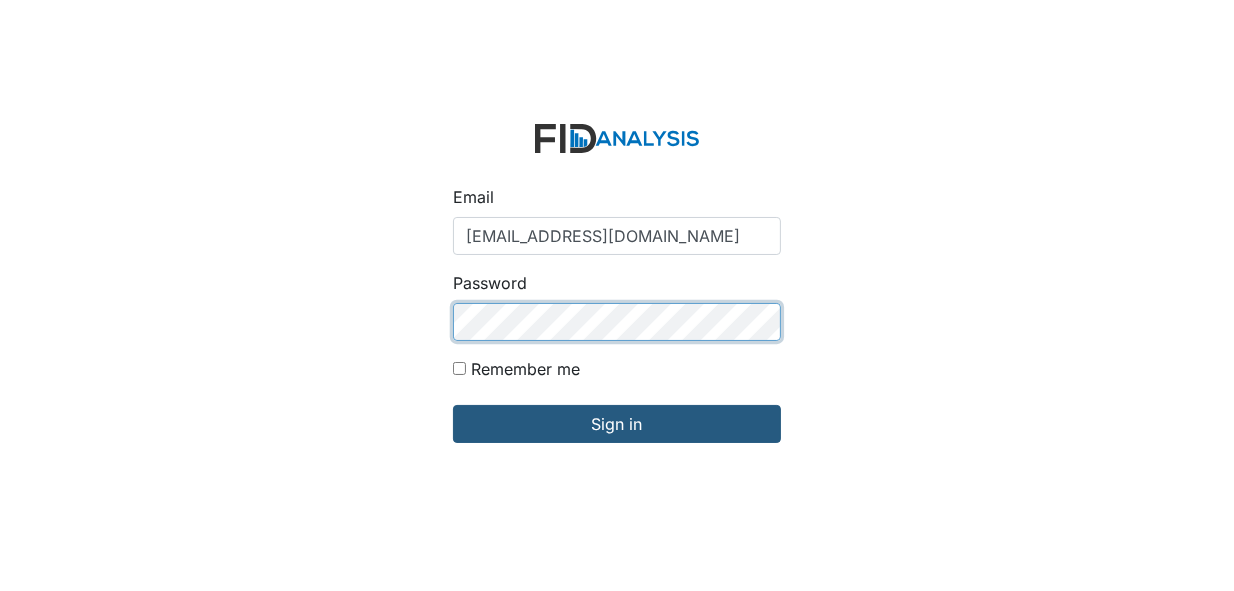 click on "Sign in" at bounding box center (617, 424) 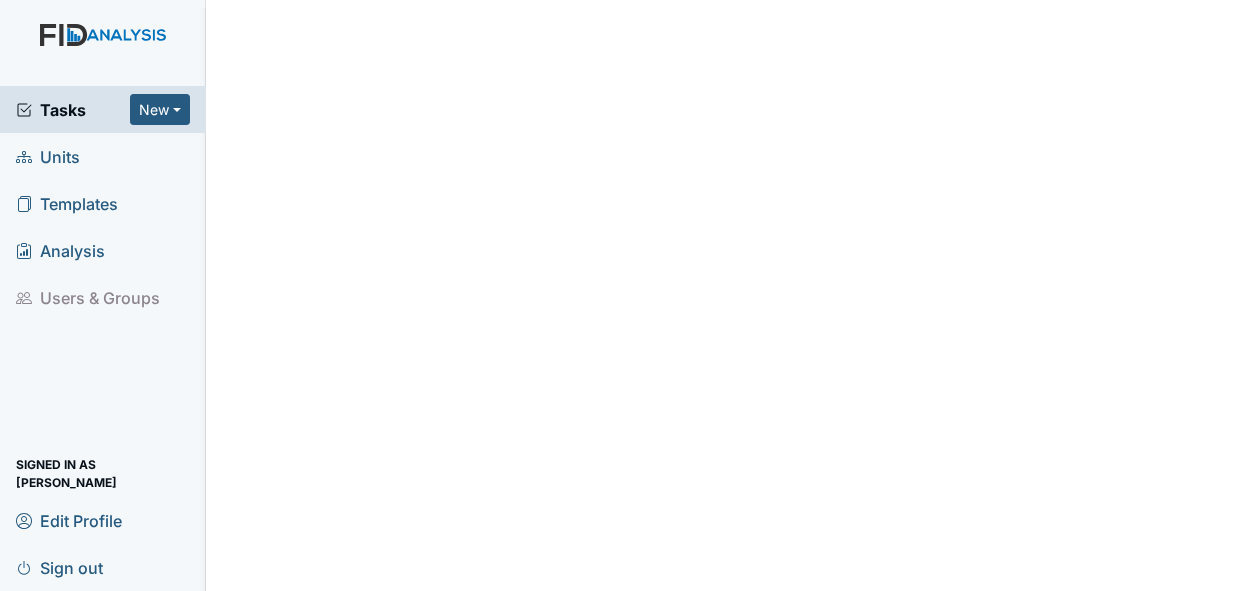 scroll, scrollTop: 0, scrollLeft: 0, axis: both 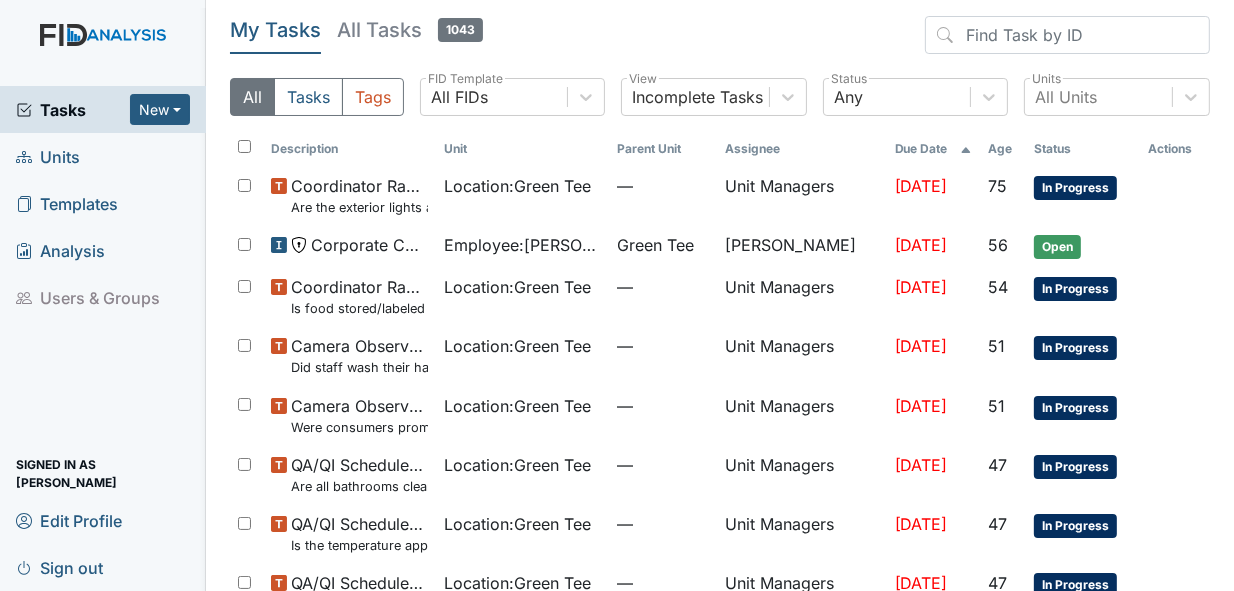 click 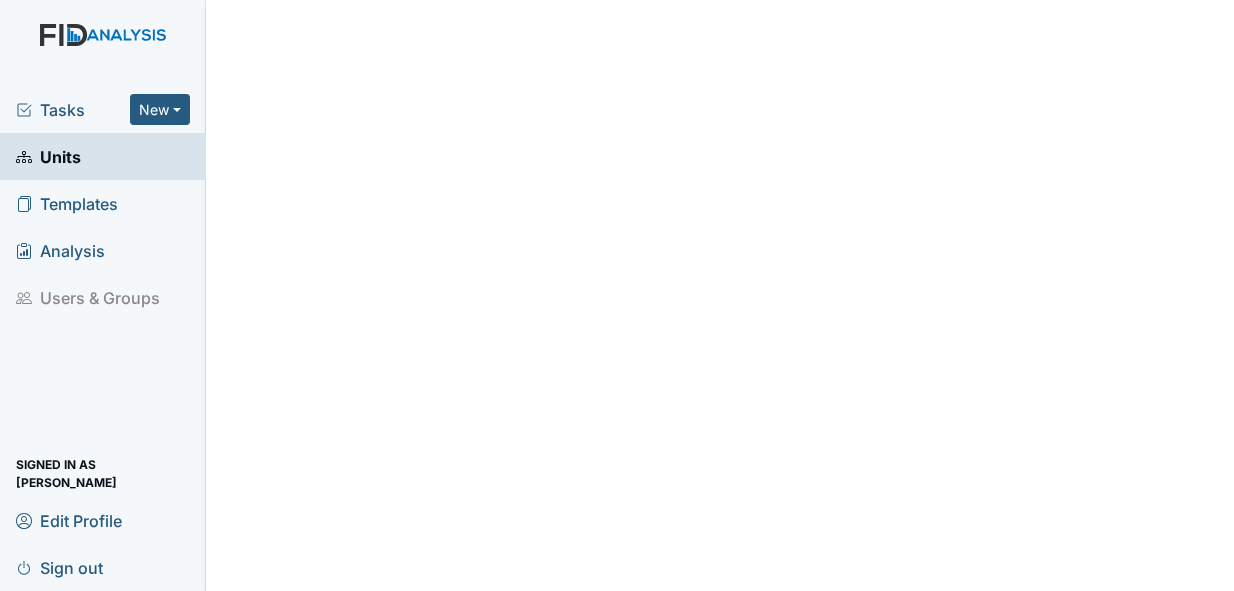 scroll, scrollTop: 0, scrollLeft: 0, axis: both 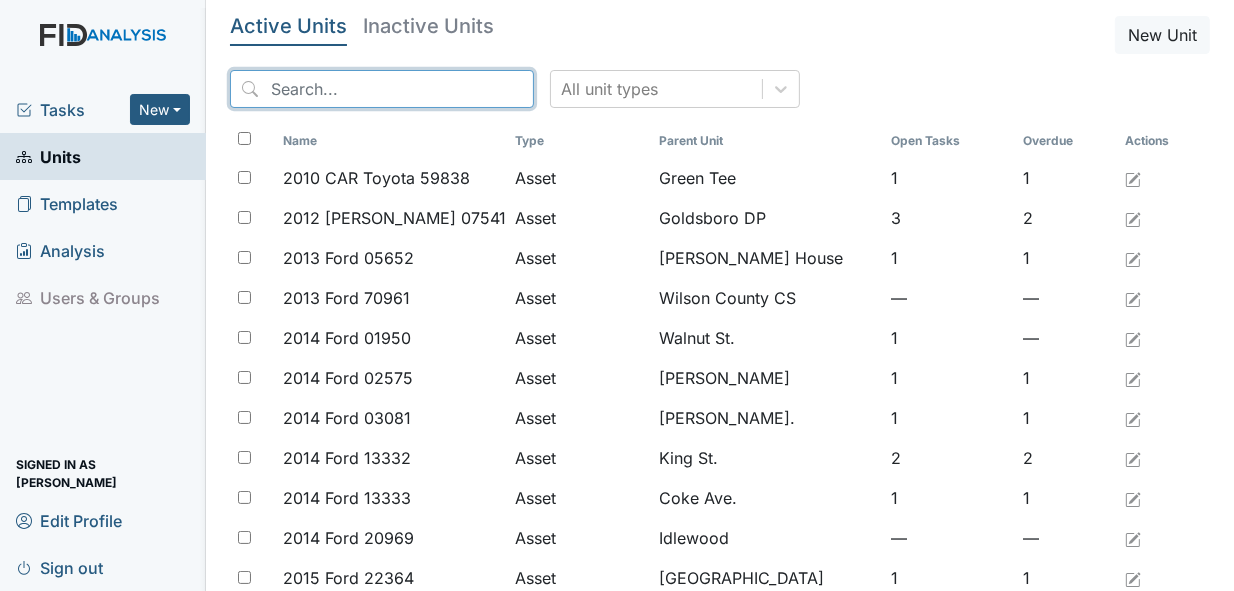 click at bounding box center [382, 89] 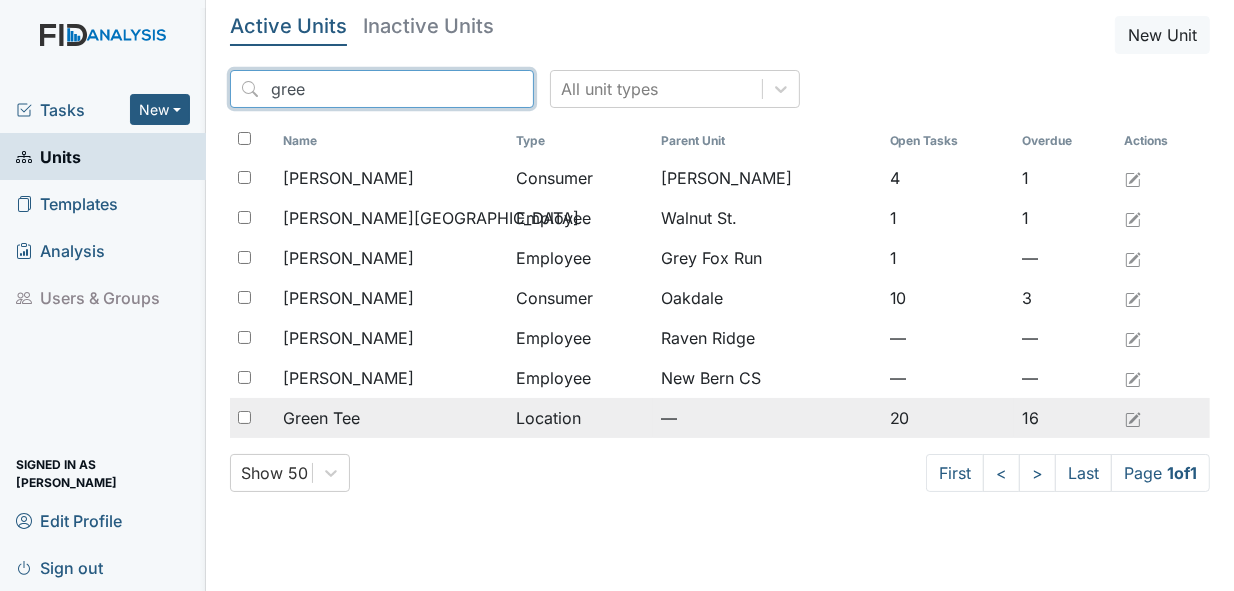 type on "gree" 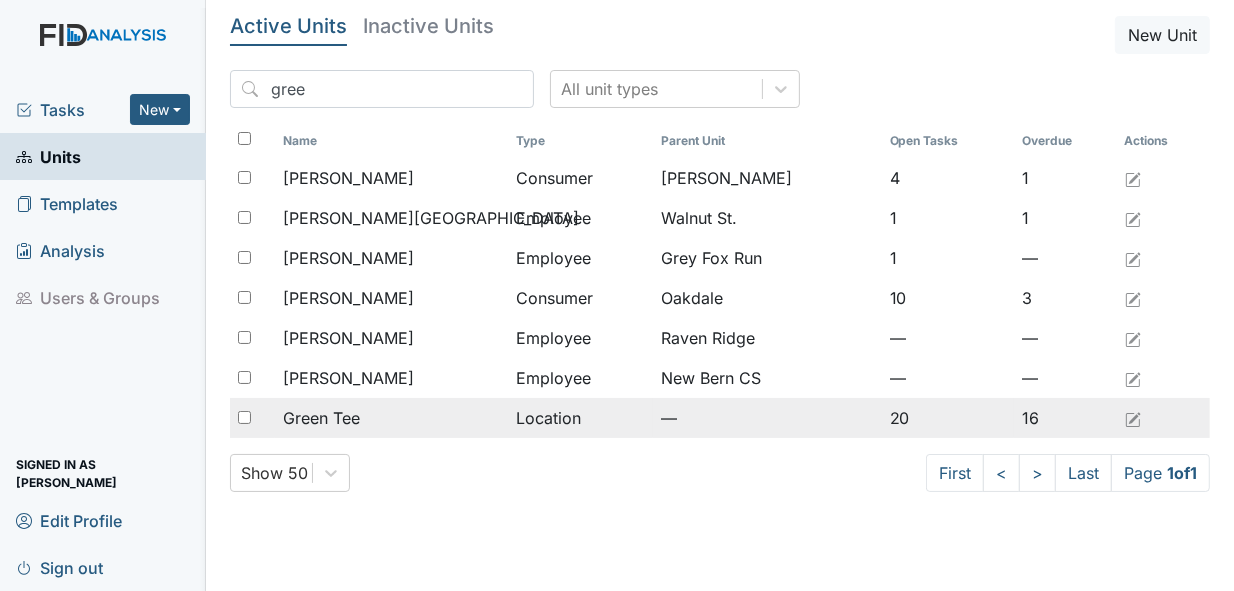 click on "Green Tee" at bounding box center (321, 418) 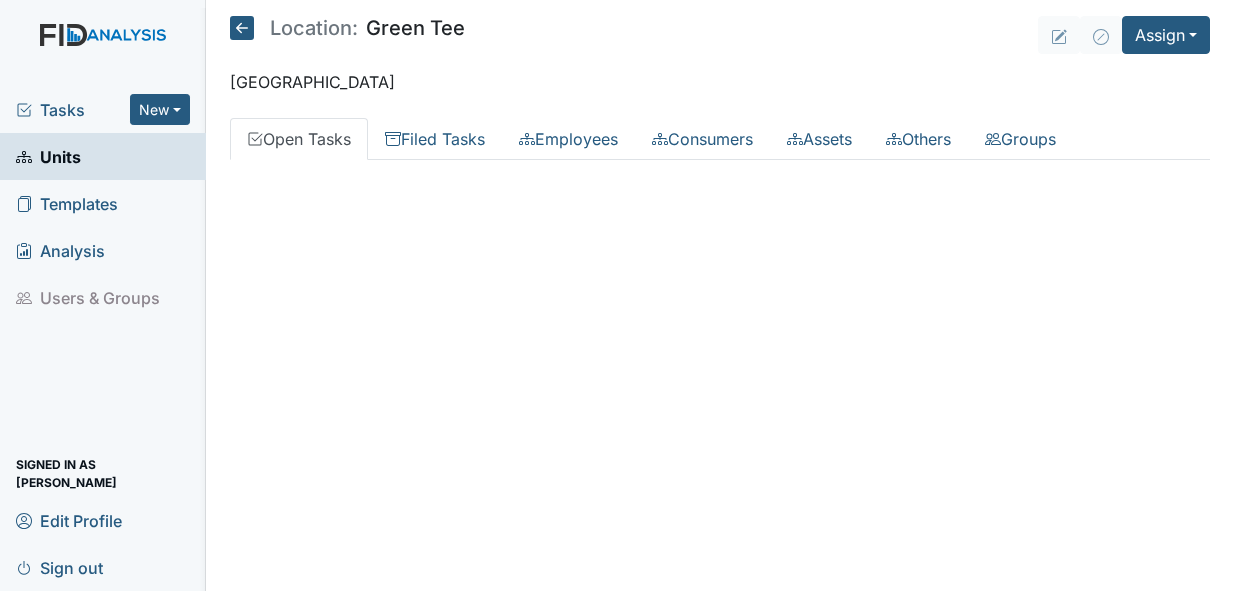 scroll, scrollTop: 0, scrollLeft: 0, axis: both 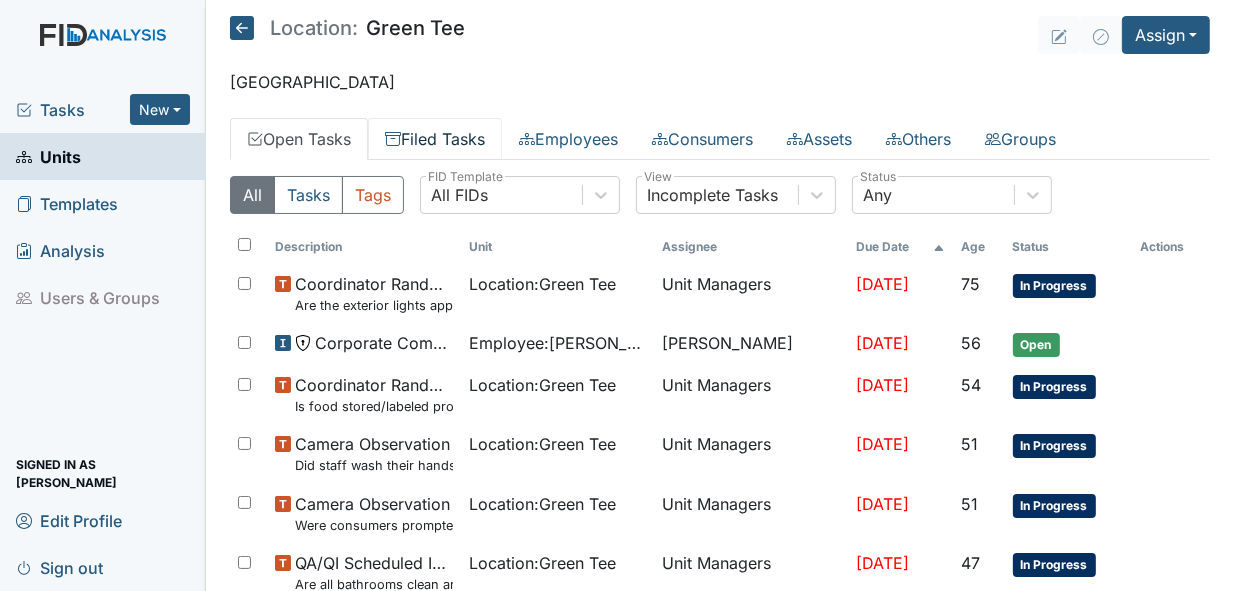 click 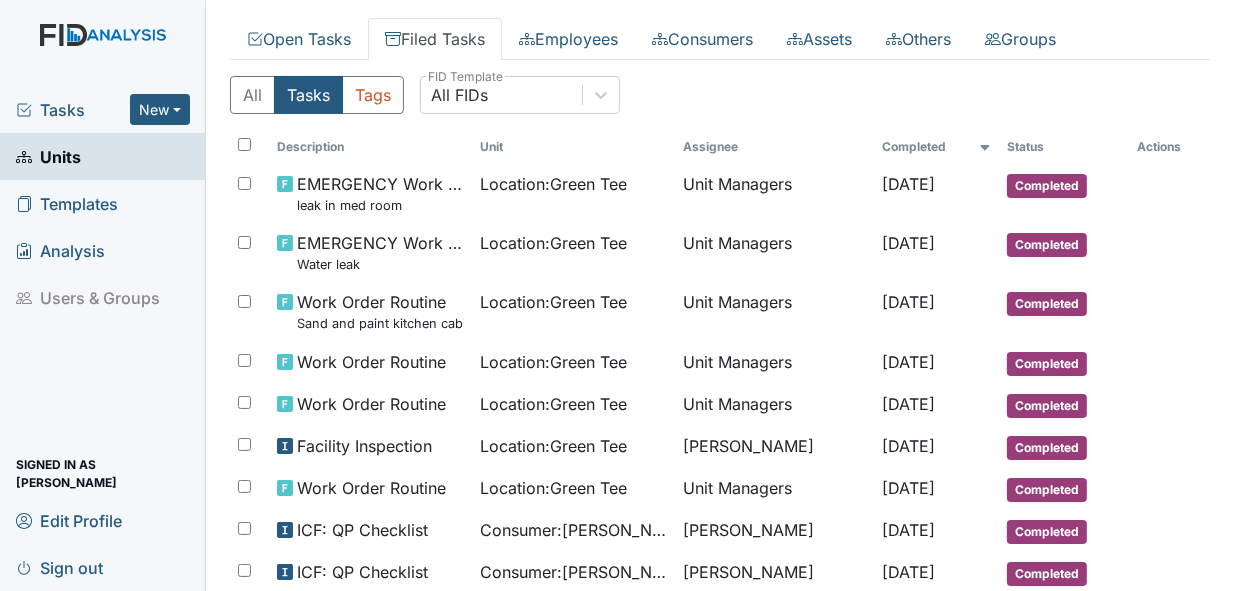 scroll, scrollTop: 0, scrollLeft: 0, axis: both 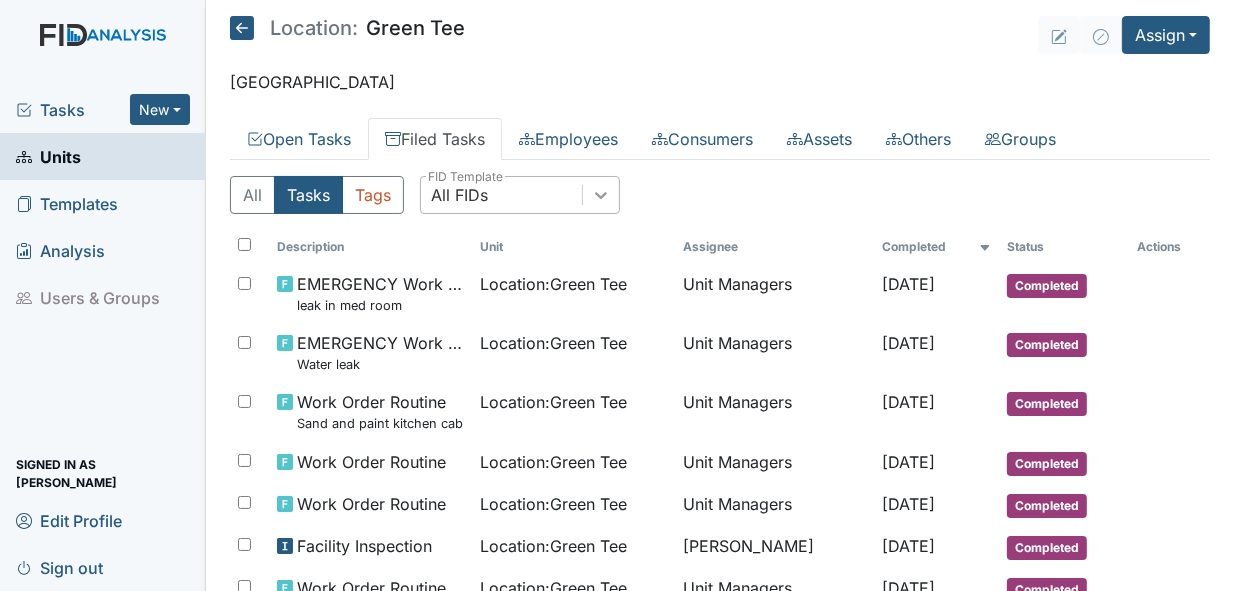 click 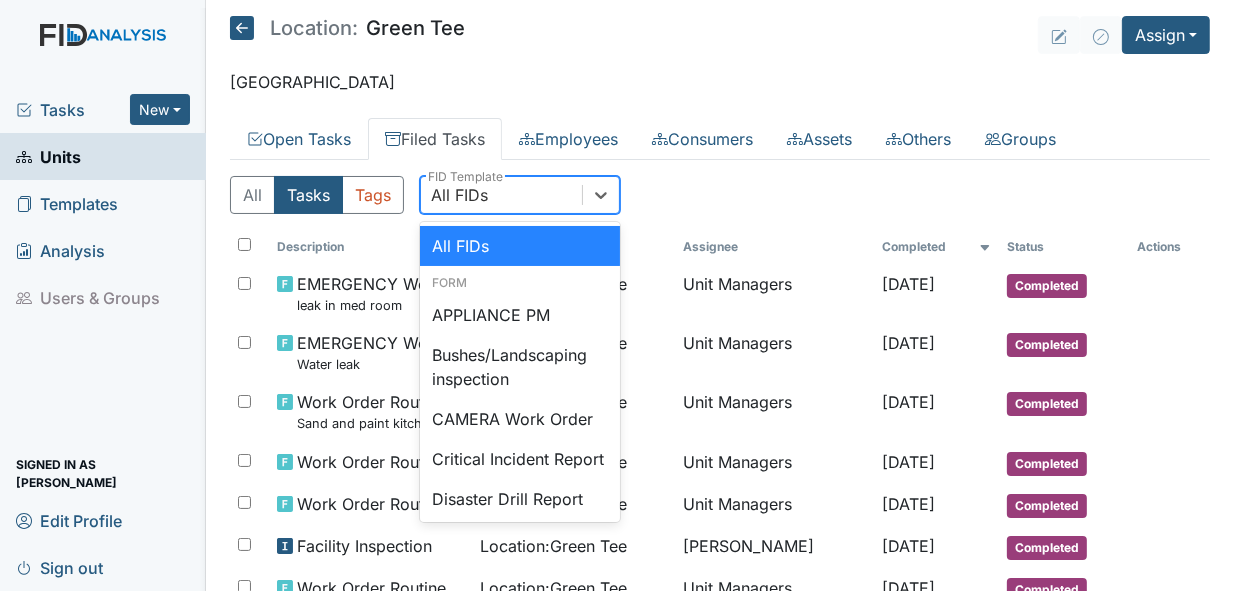 click on "All   Tasks   Tags        option All FIDs focused, 1 of 5. 44 results available. Use Up and Down to choose options, press Enter to select the currently focused option, press Escape to exit the menu, press Tab to select the option and exit the menu. All FIDs All FIDs Form APPLIANCE PM  Bushes/Landscaping inspection CAMERA Work Order Critical Incident Report Disaster Drill Report EMERGENCY Work Order  Exit Survey    Fire Drill Report HVAC PM IT Work Order Negative Performance Review New Admission Survey Positive Performance Review Pressure Wash Satisfaction Survey Satisfaction Survey of ICF Group Home Services for Parent/Guardian Separation Notice Vehicle PM Work Order Routine Written Warning  Inspection Audit Consumers Charts Audit Employees Camera Observation Coordinator Random  Corporate Compliance Facility Inspection General Camera Observation ICF: QP Checklist Meal Observation  Medication Observation Checklist Night Auditor Report QA/QI Audit Checklist (ICF) QA/QI Scheduled Inspection Safety Inspection" at bounding box center (720, 203) 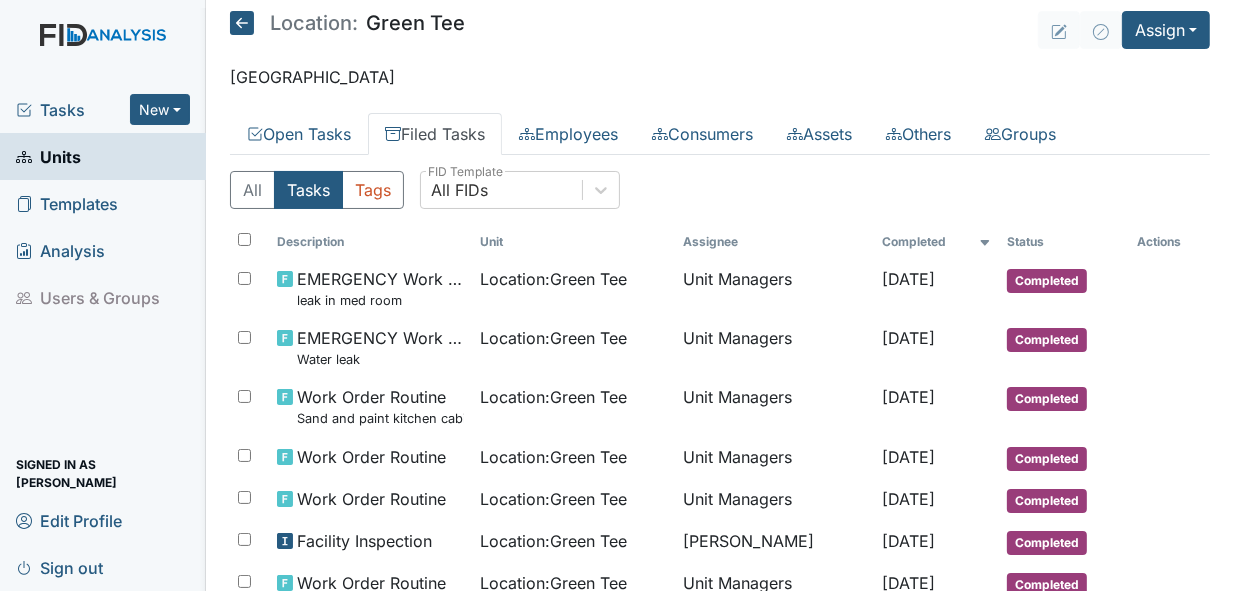scroll, scrollTop: 0, scrollLeft: 0, axis: both 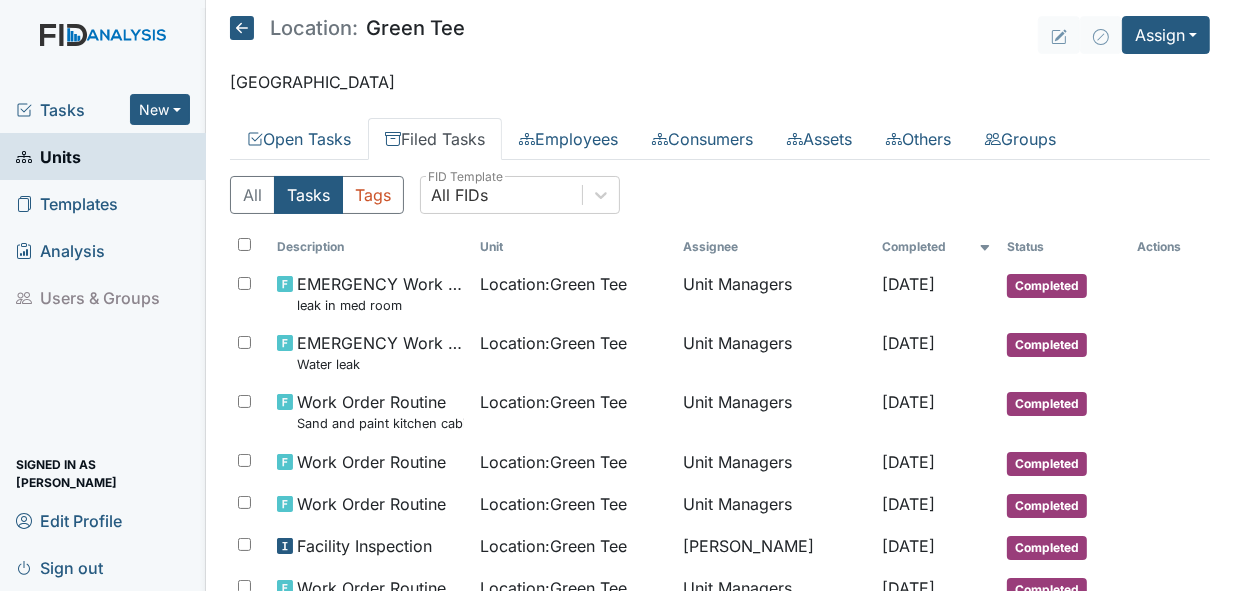 click on "Tasks" at bounding box center [73, 110] 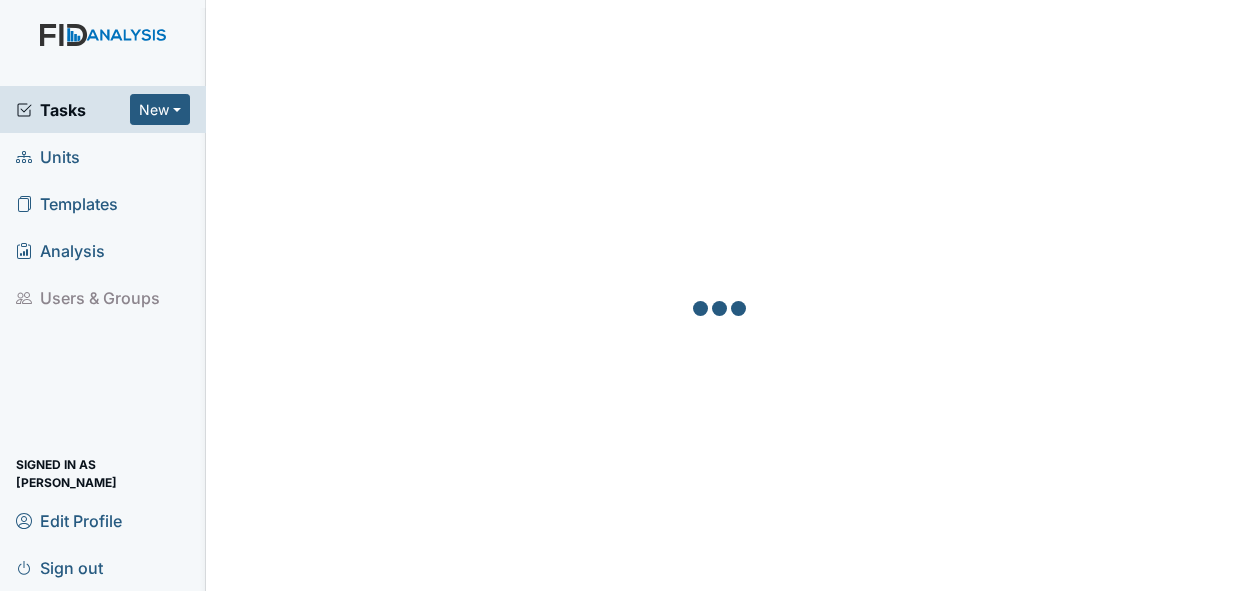 scroll, scrollTop: 0, scrollLeft: 0, axis: both 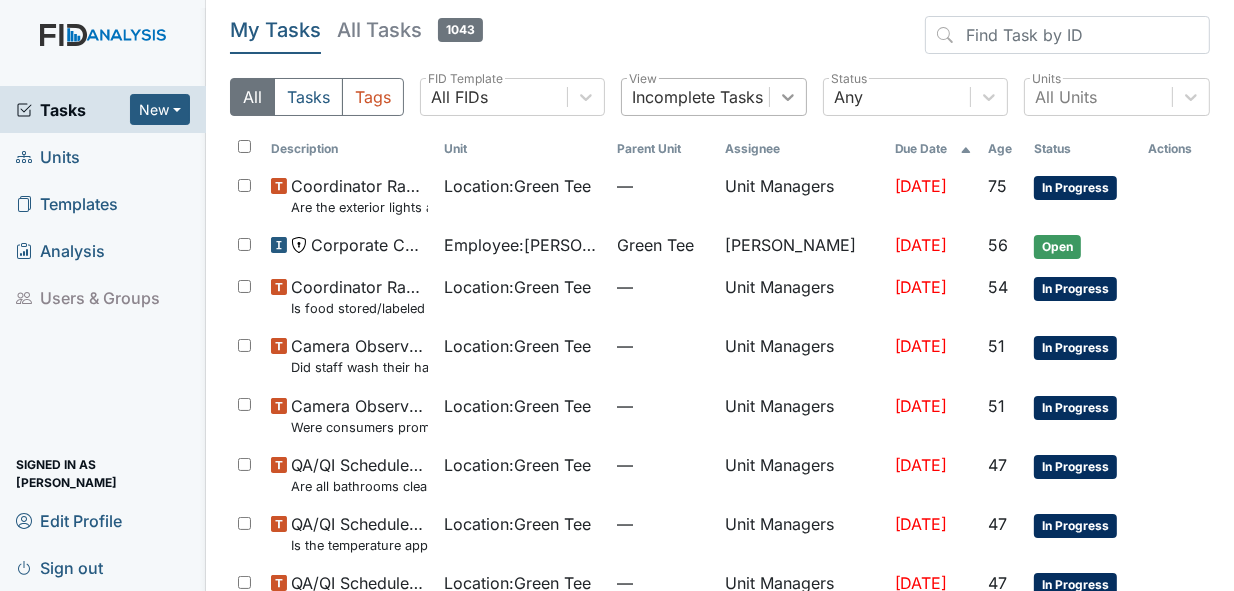 click 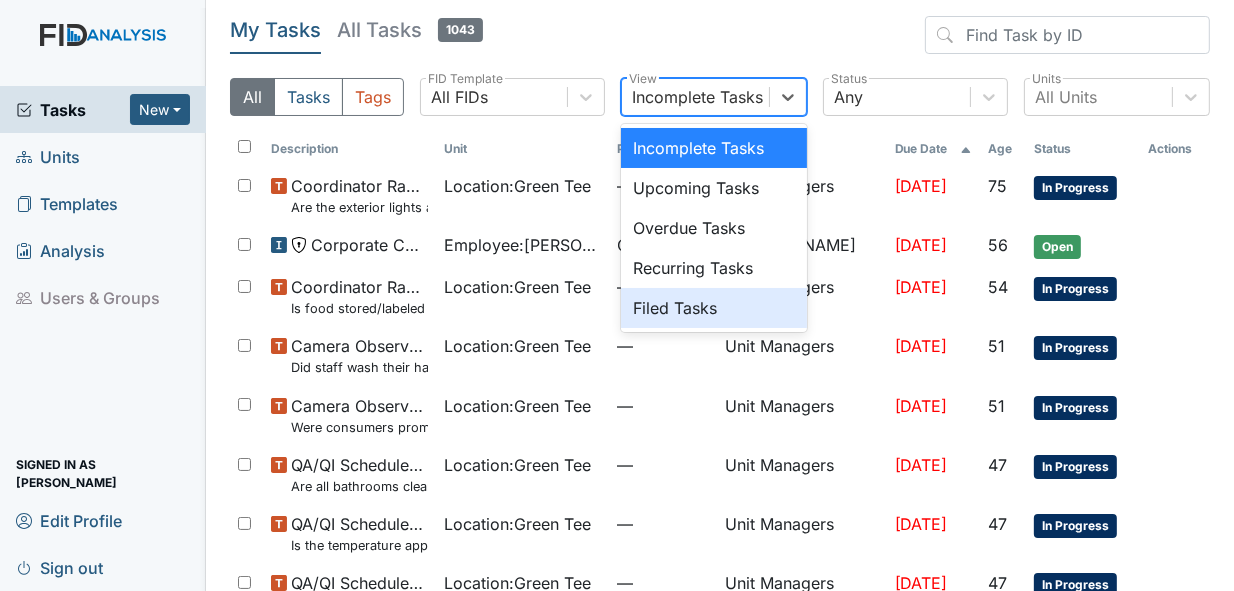 click on "Filed Tasks" at bounding box center (714, 308) 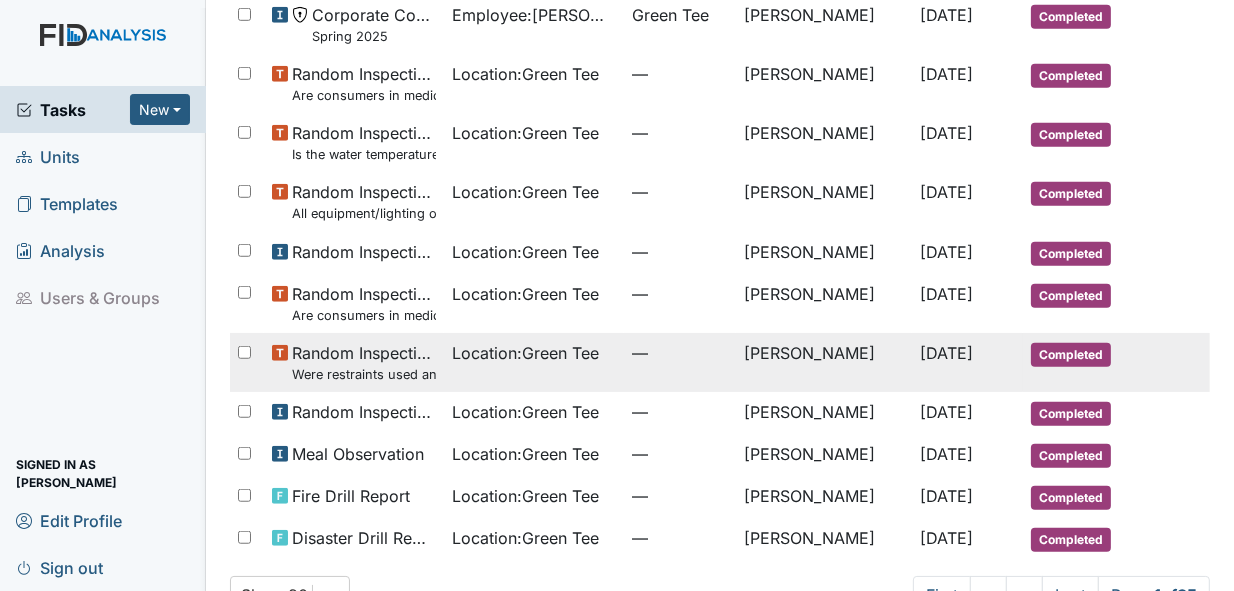 scroll, scrollTop: 1182, scrollLeft: 0, axis: vertical 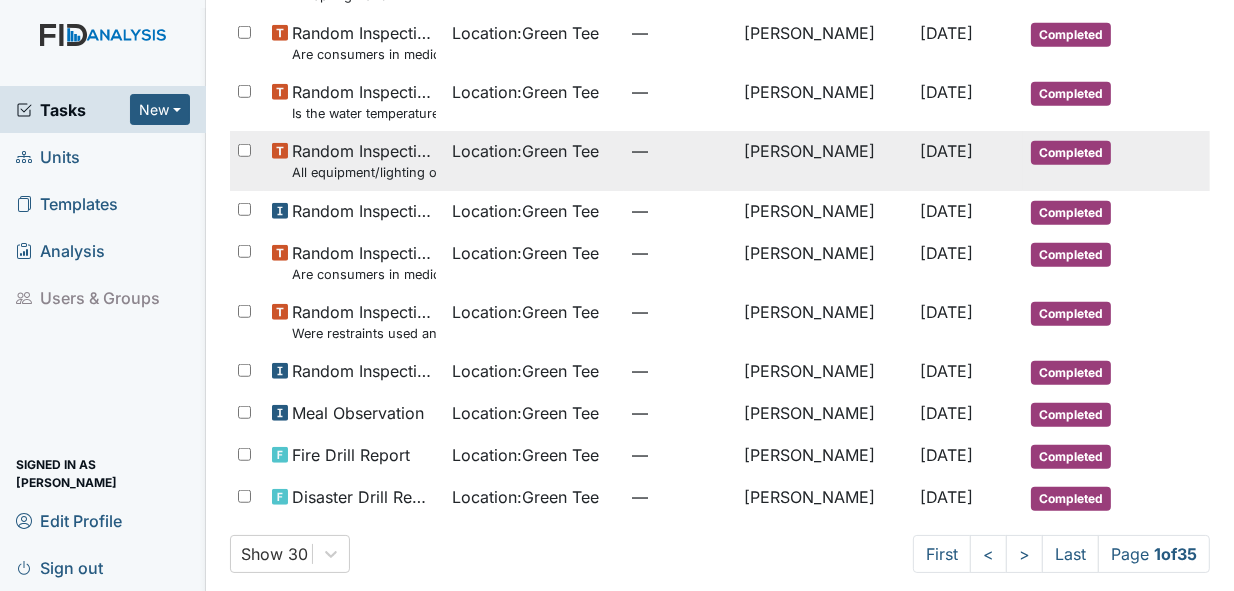 drag, startPoint x: 269, startPoint y: 145, endPoint x: 274, endPoint y: 168, distance: 23.537205 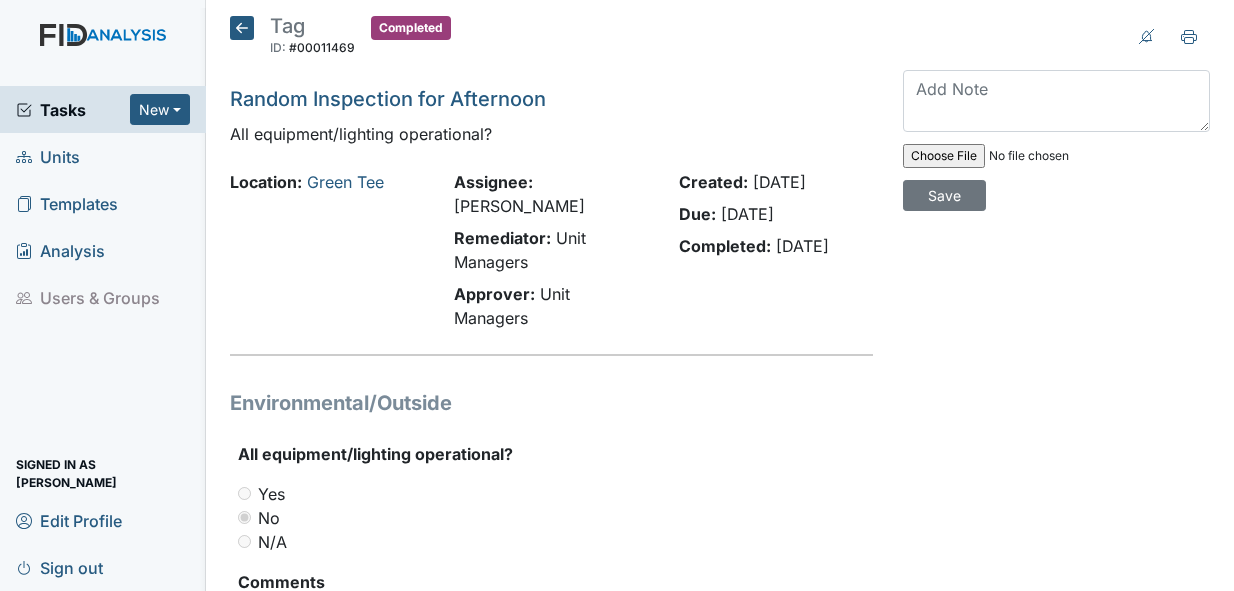 scroll, scrollTop: 0, scrollLeft: 0, axis: both 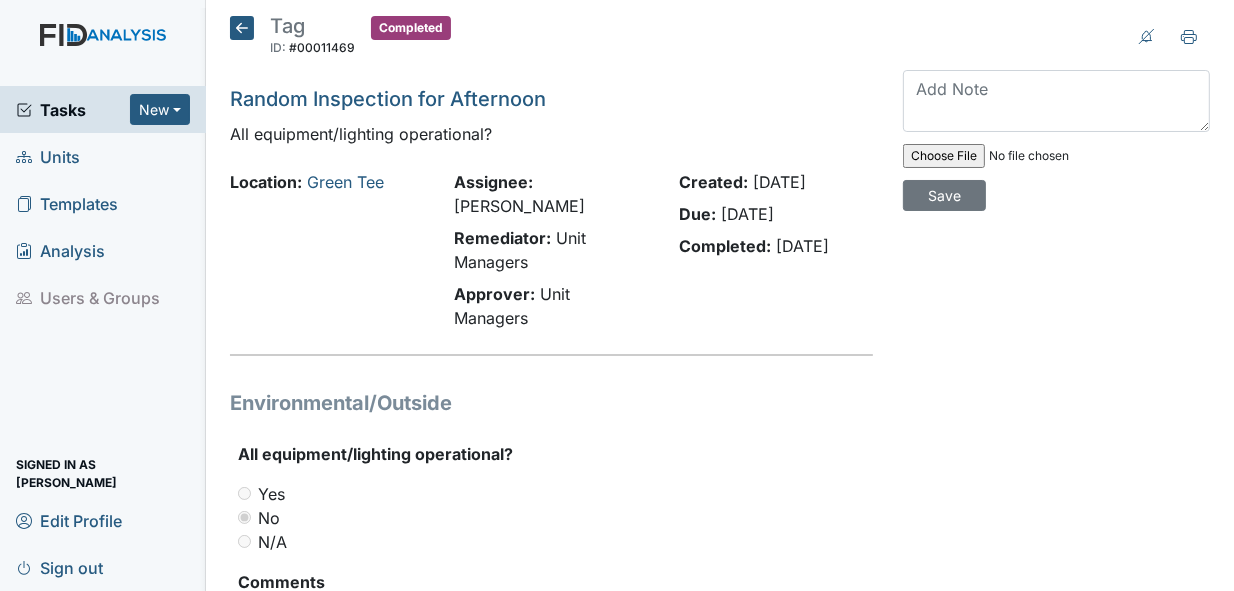 click 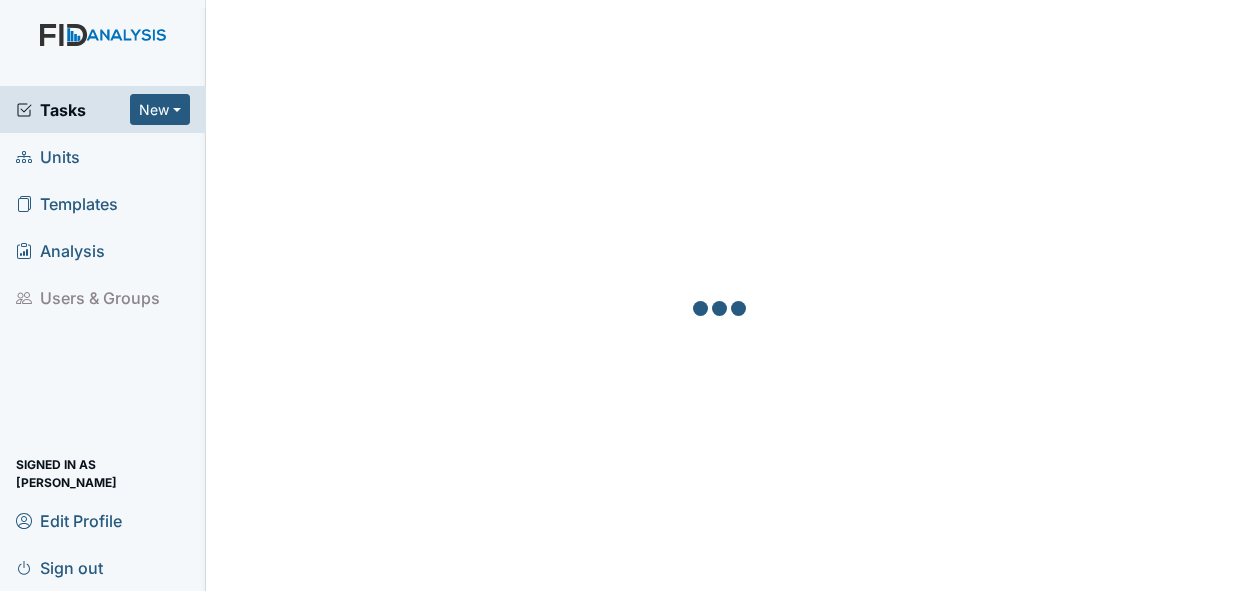 scroll, scrollTop: 0, scrollLeft: 0, axis: both 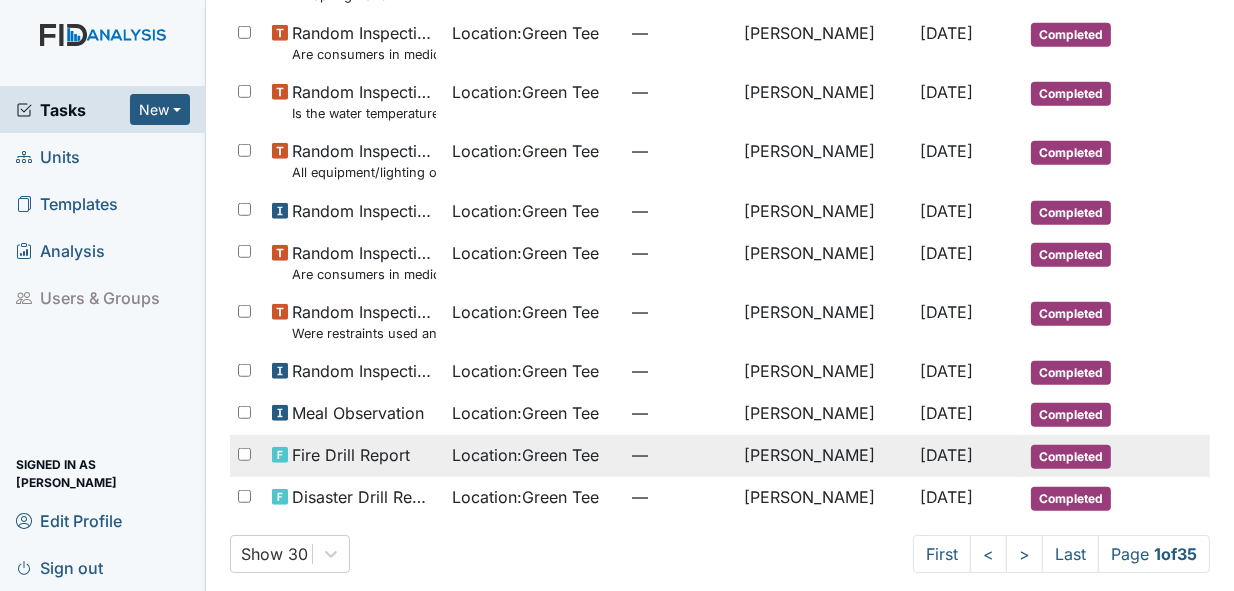 click on "Completed" at bounding box center [1071, 457] 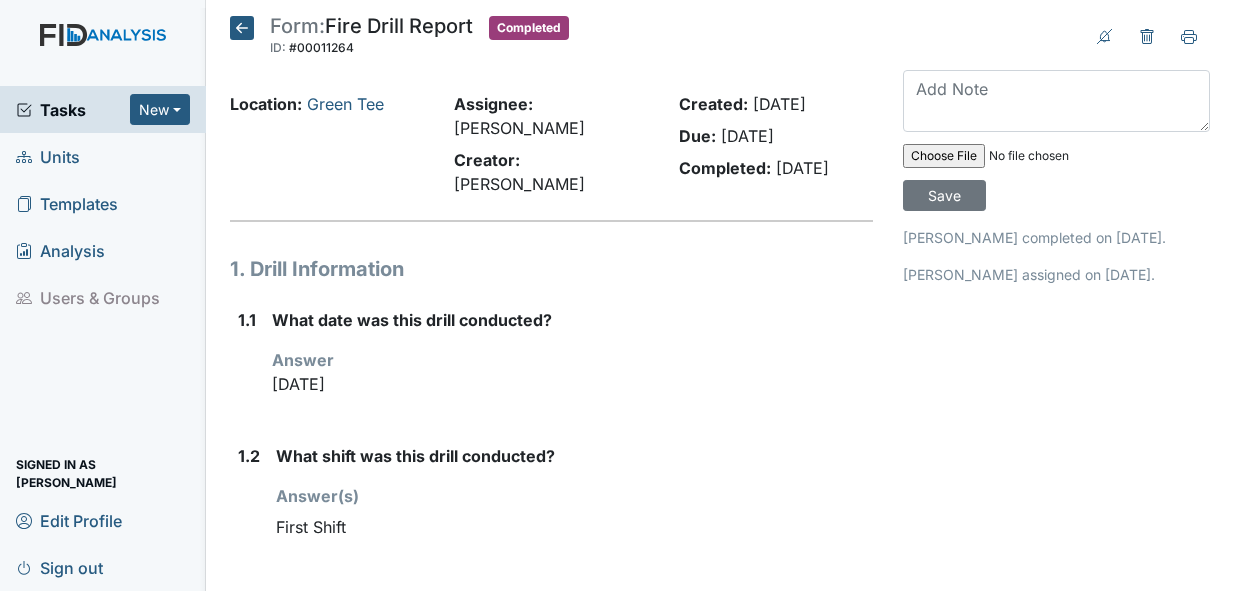 scroll, scrollTop: 0, scrollLeft: 0, axis: both 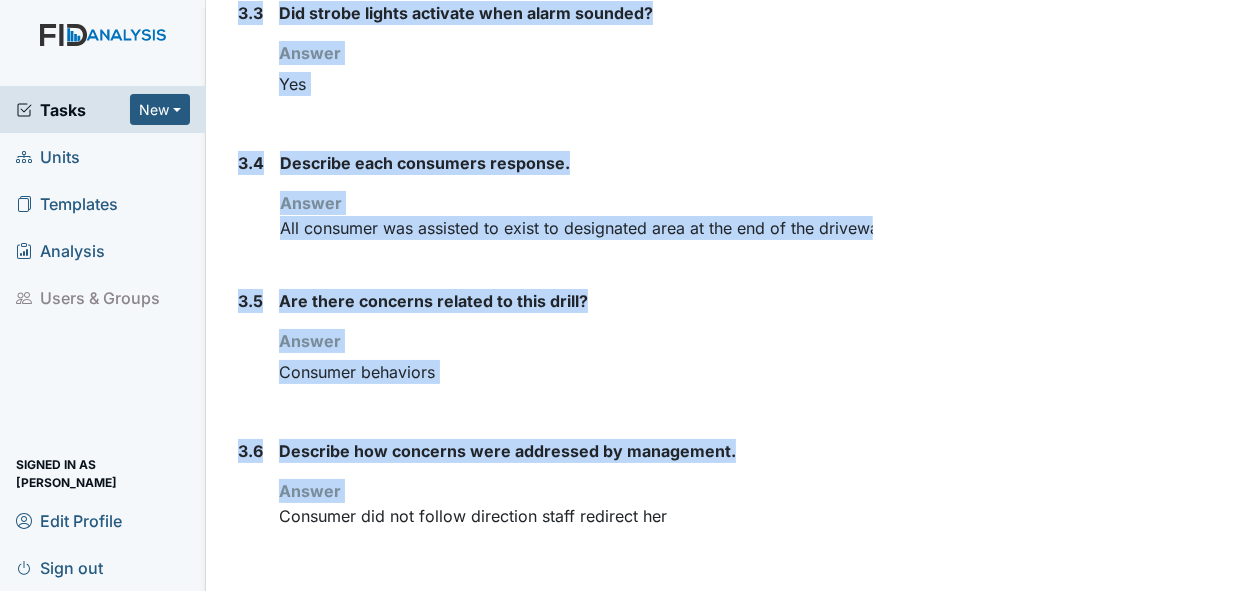 drag, startPoint x: 261, startPoint y: 24, endPoint x: 684, endPoint y: 519, distance: 651.1175 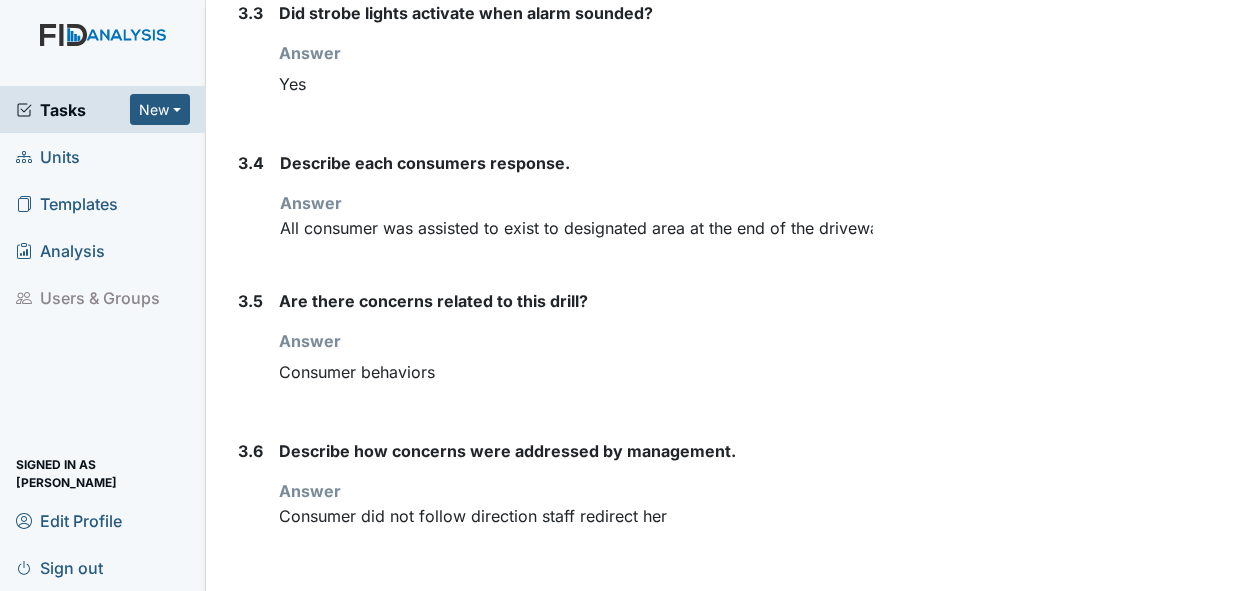 click on "Consumer did not follow direction staff redirect her" at bounding box center (575, -1068) 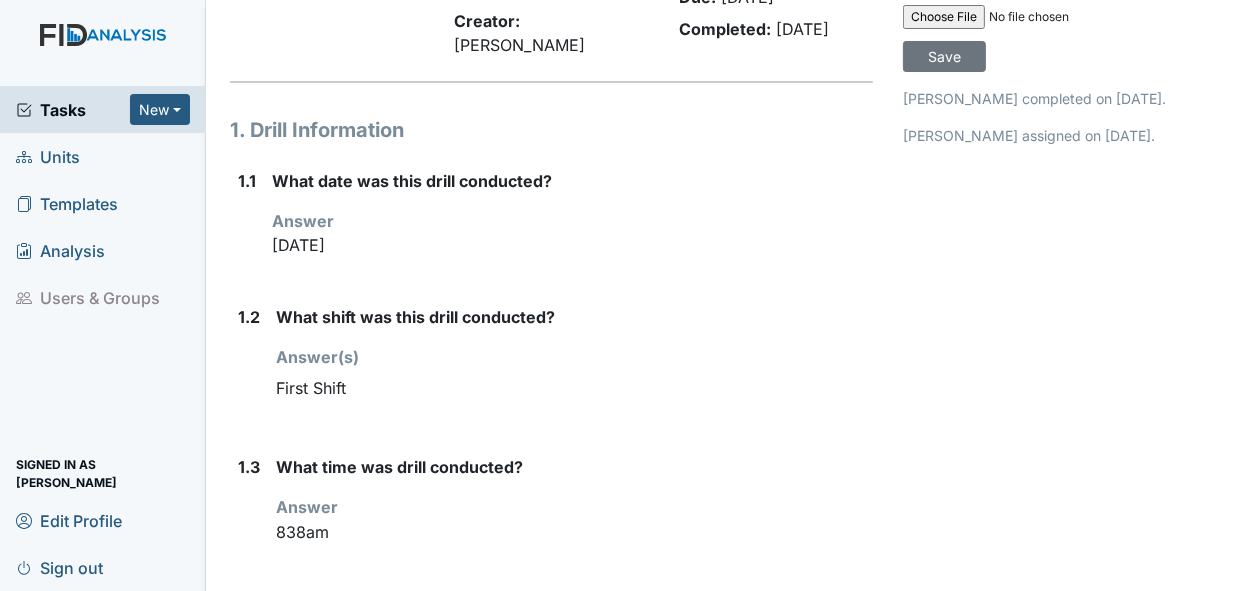 scroll, scrollTop: 0, scrollLeft: 0, axis: both 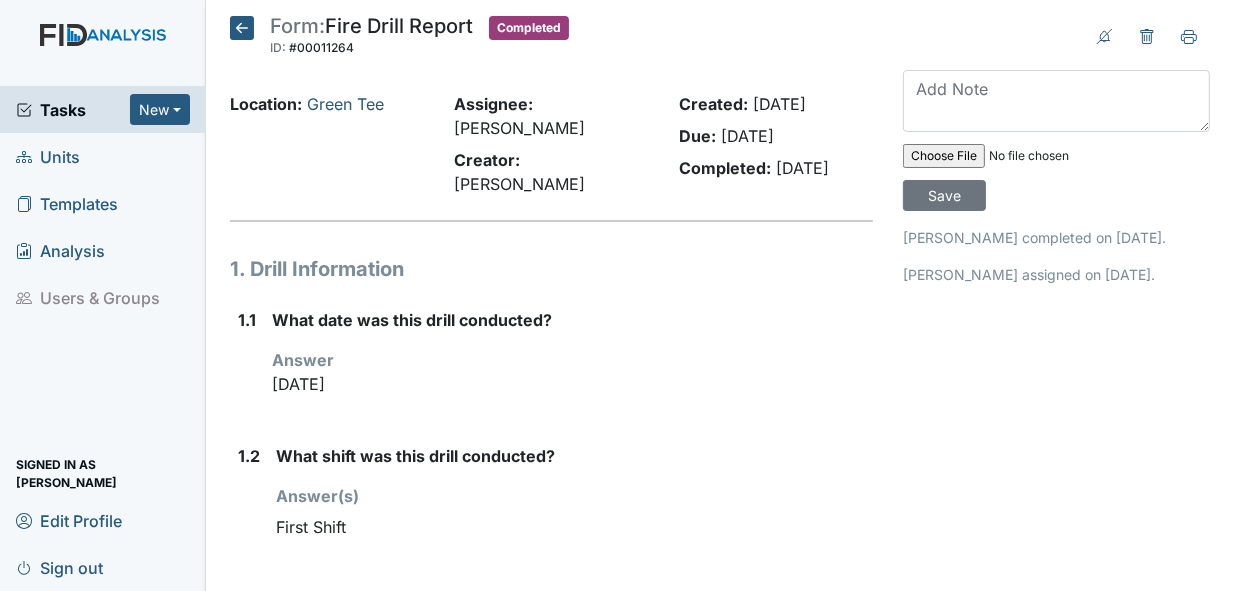 drag, startPoint x: 220, startPoint y: 16, endPoint x: 230, endPoint y: 45, distance: 30.675724 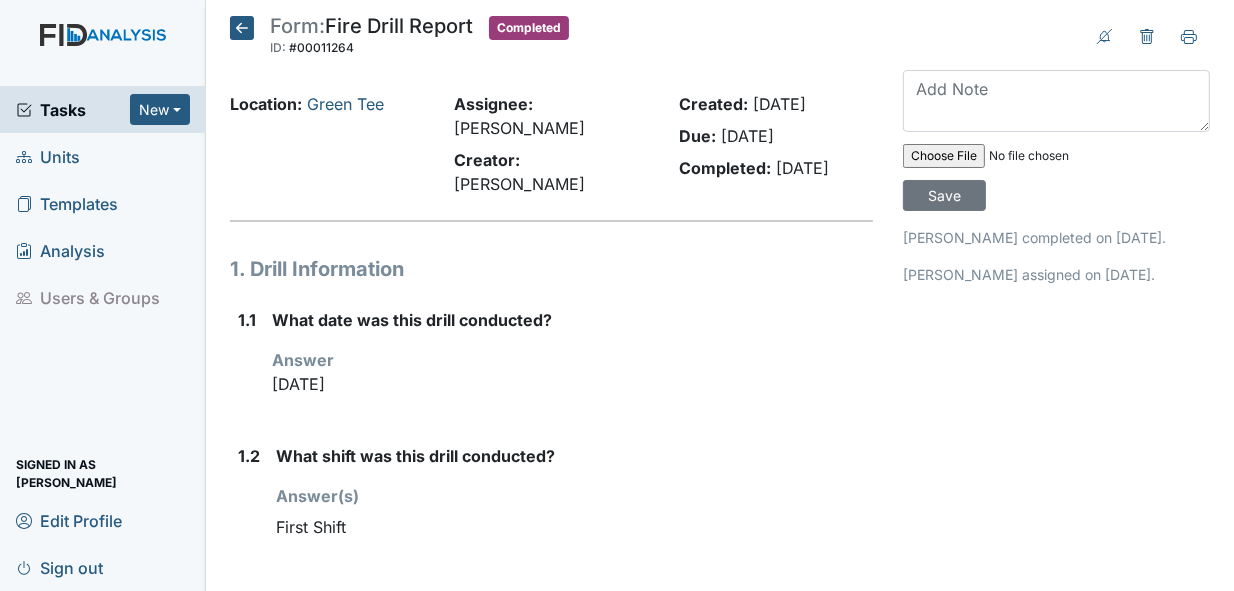 click on "Form:
Fire Drill Report
ID:
#00011264
Completed
Autosaving...
Location:
Green Tee
Assignee:
Deborah Lucky
Creator:
Deborah Lucky
Created:
Jun 12, 2025
Due:
Jun 26, 2025
Completed:
Jun 12, 2025
1. Drill Information
1.1
What date was this drill conducted?
Answer
Jun 12, 2025
1.2
What shift was this drill conducted?
Answer(s)
First Shift
1.3
What time was drill conducted?
Answer
838am
1.4
What was the evacuation time?
Answer
841am
1.5
Was this drill conducted randomly for the individuals and the dsp staff?  (one drill annually must be conducted at random on all shifts for the dsps).
Answer
You must select one of the below options.
Yes
1.6
Did you speak with someone at the fire department or security agency?
Answer
Yes" at bounding box center [552, 1166] 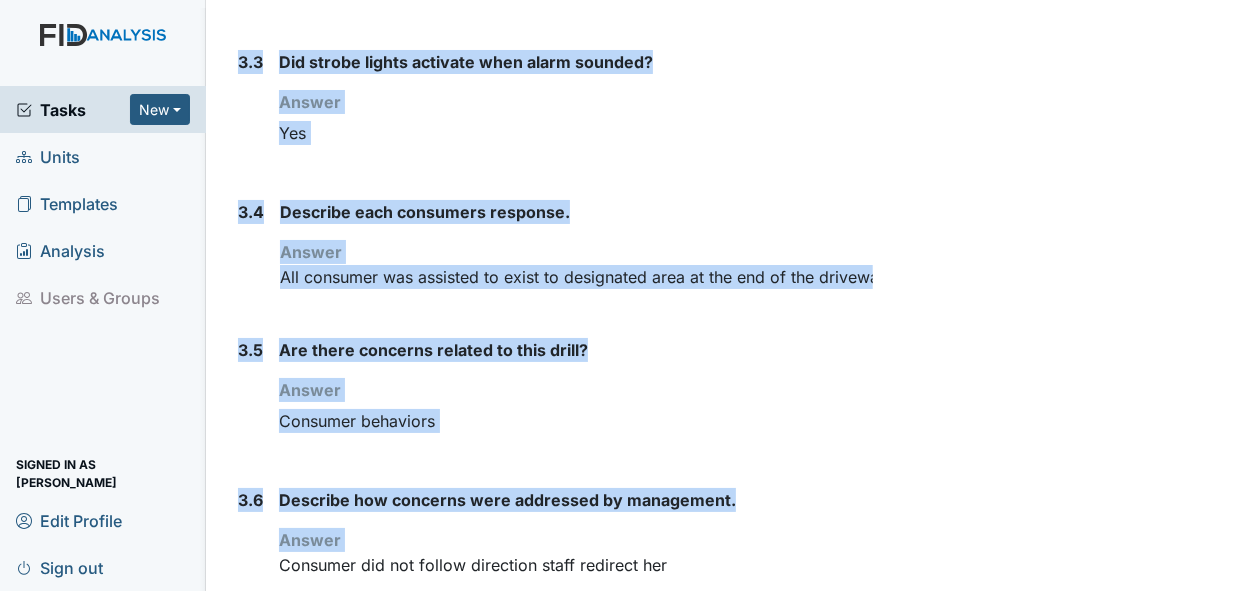 scroll, scrollTop: 1739, scrollLeft: 0, axis: vertical 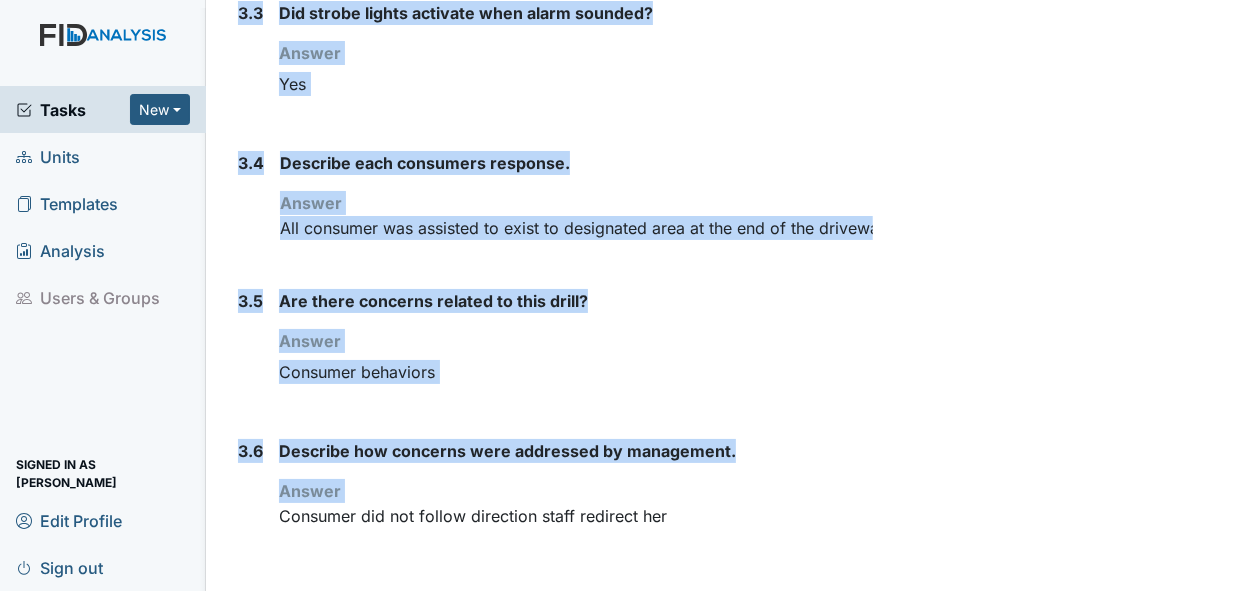 drag, startPoint x: 225, startPoint y: 31, endPoint x: 688, endPoint y: 516, distance: 670.5177 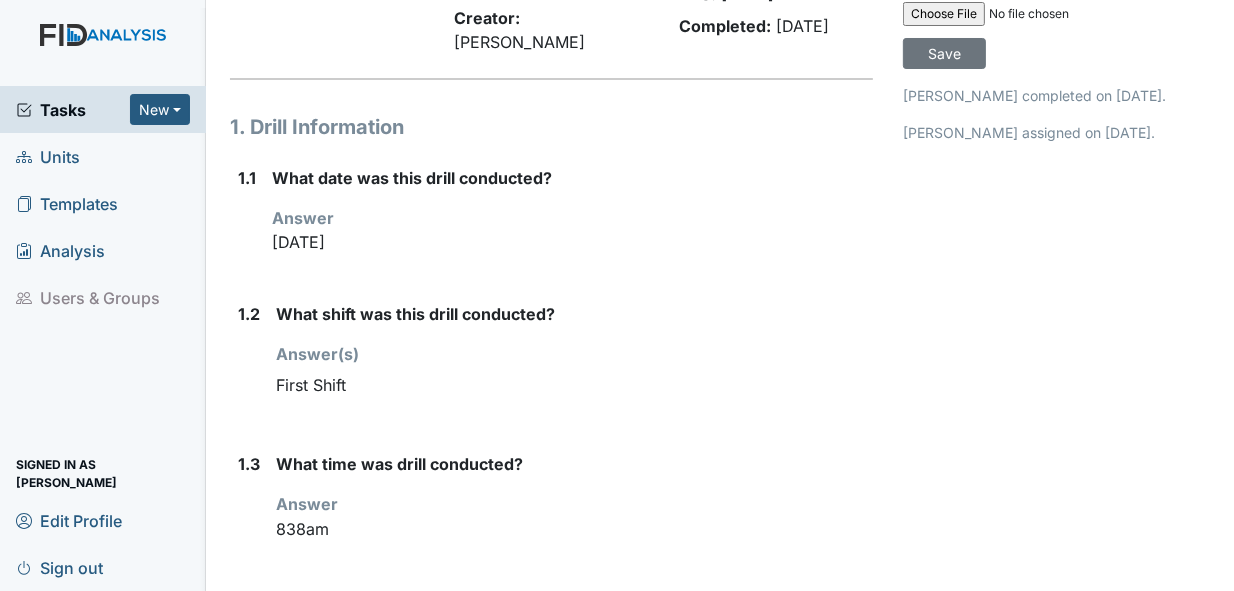 scroll, scrollTop: 139, scrollLeft: 0, axis: vertical 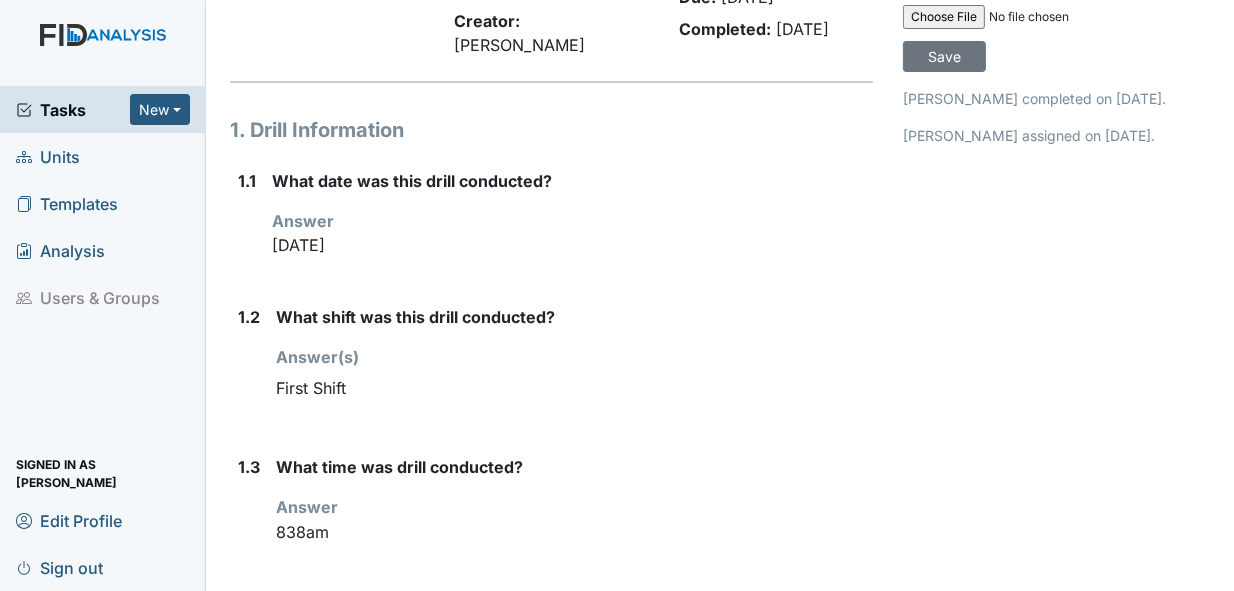 click on "What shift was this drill conducted?" at bounding box center (575, 317) 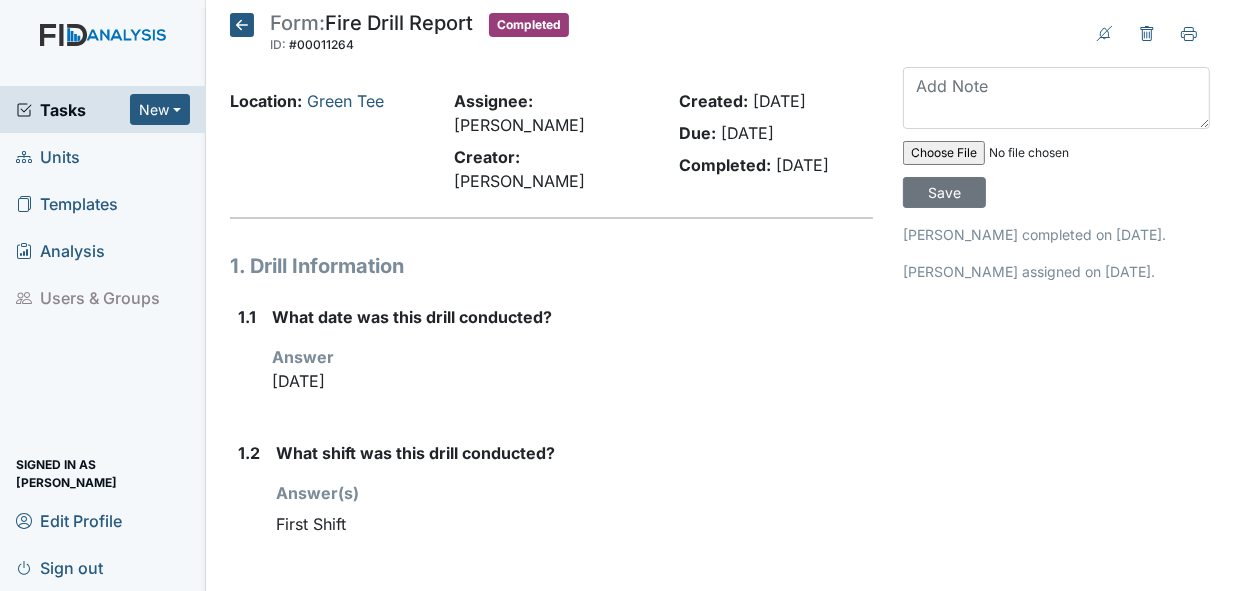 scroll, scrollTop: 0, scrollLeft: 0, axis: both 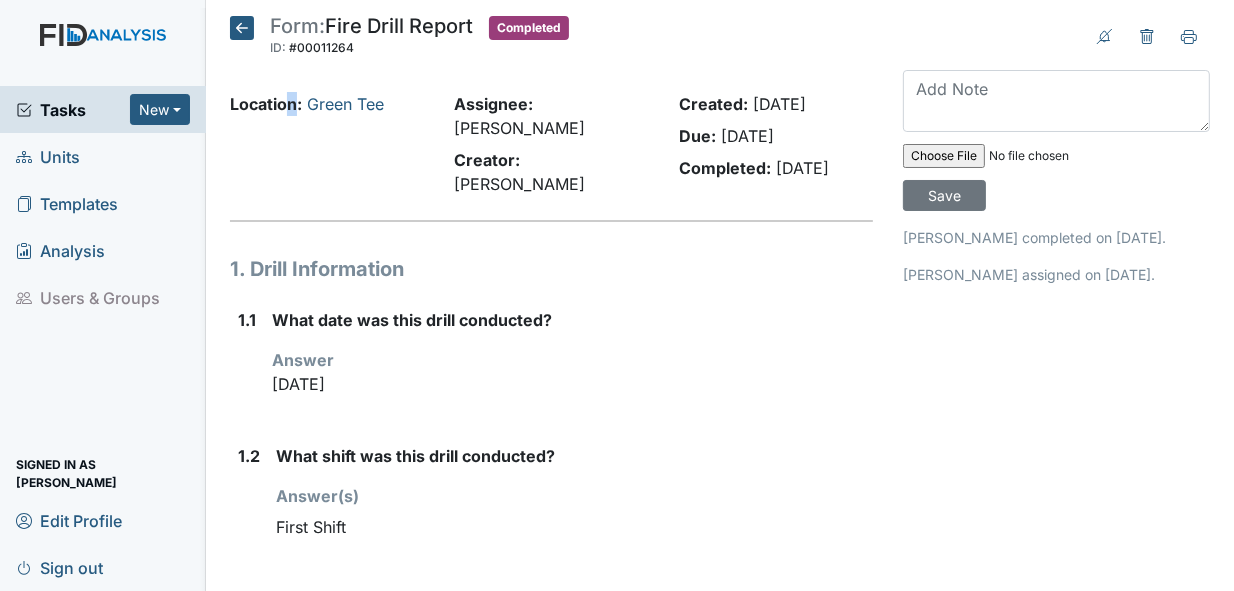 drag, startPoint x: 295, startPoint y: 97, endPoint x: 274, endPoint y: 139, distance: 46.957428 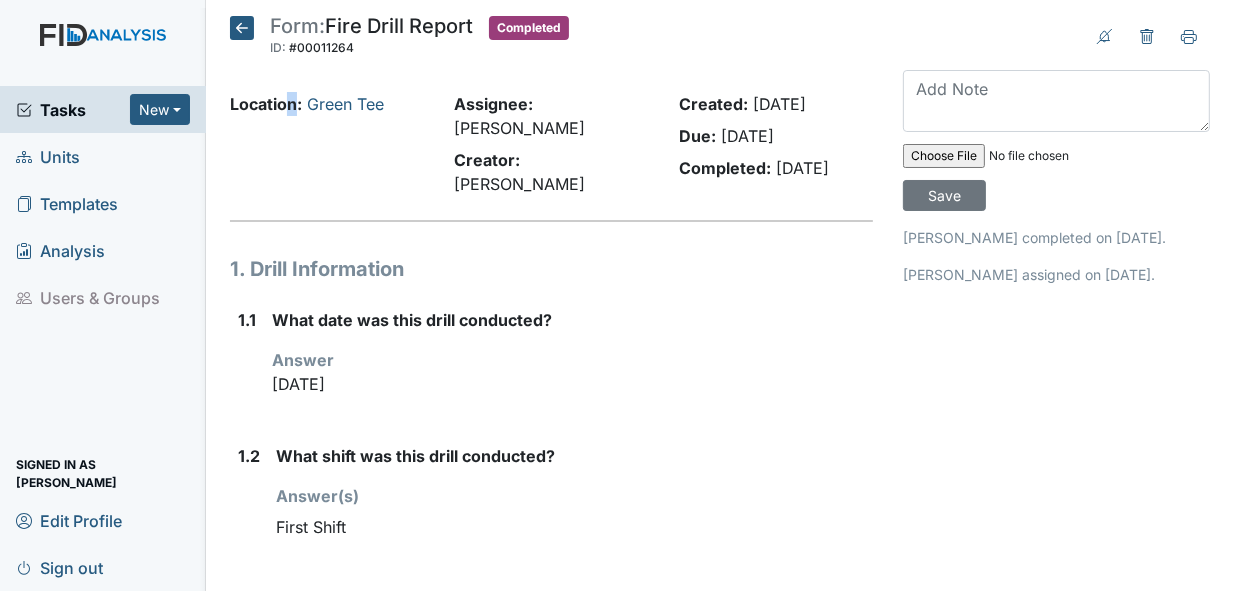 click on "Location:
Green Tee" at bounding box center [327, 148] 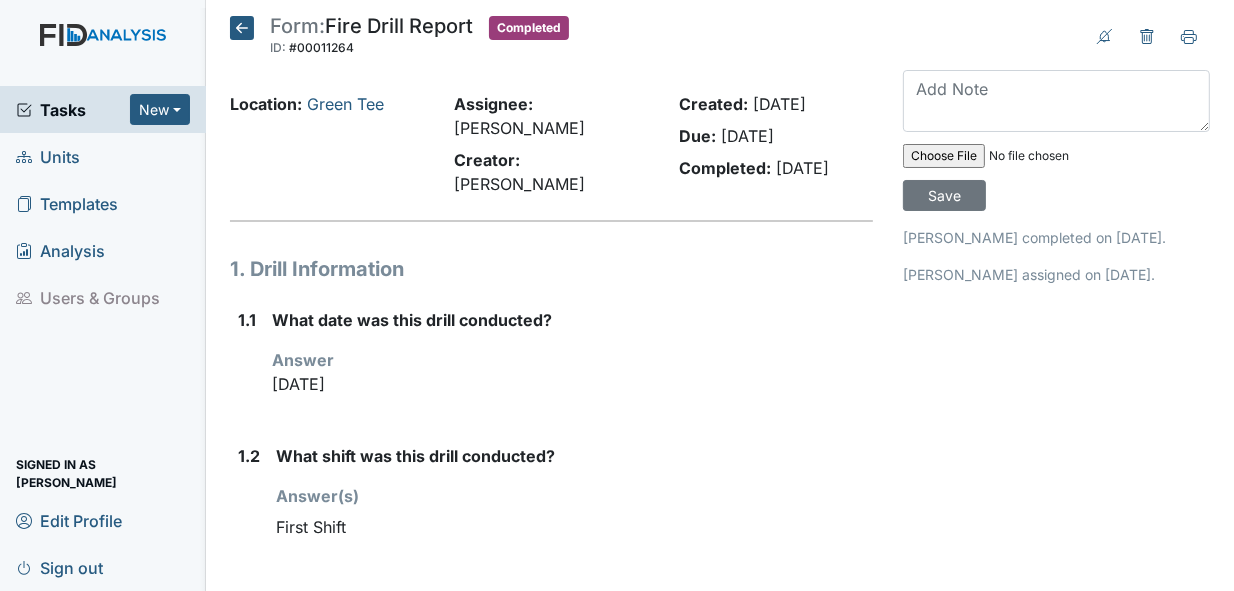 drag, startPoint x: 274, startPoint y: 139, endPoint x: 248, endPoint y: 159, distance: 32.80244 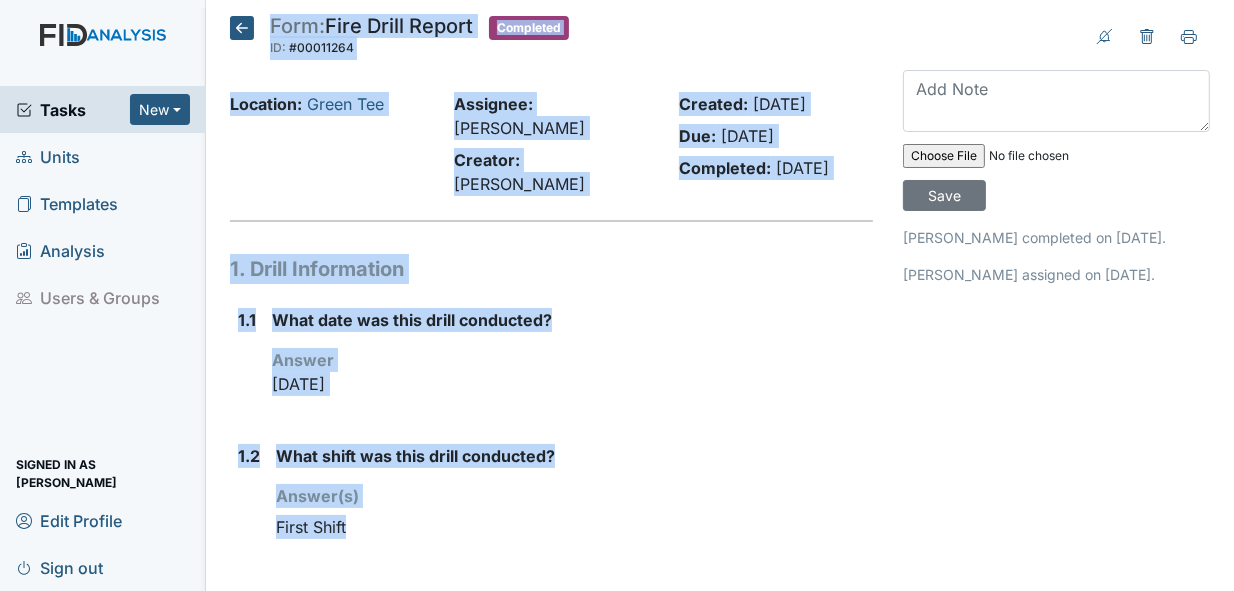 drag, startPoint x: 230, startPoint y: 14, endPoint x: 488, endPoint y: 527, distance: 574.2238 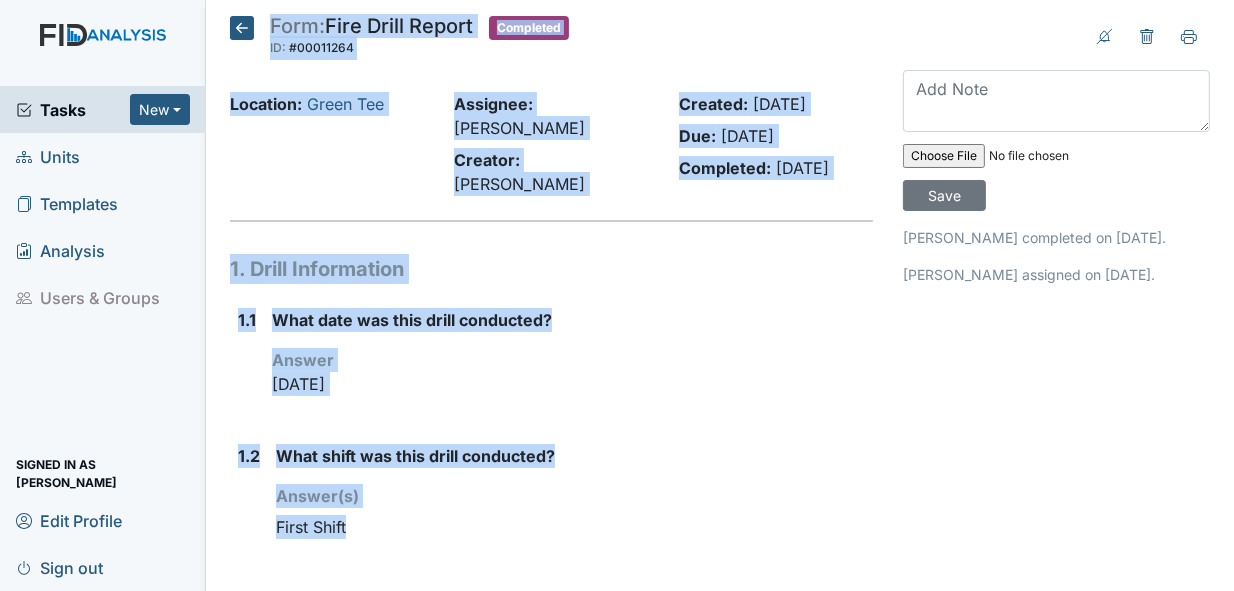 click on "Form:
Fire Drill Report
ID:
#00011264
Completed
Autosaving...
Location:
Green Tee
Assignee:
Deborah Lucky
Creator:
Deborah Lucky
Created:
Jun 12, 2025
Due:
Jun 26, 2025
Completed:
Jun 12, 2025
1. Drill Information
1.1
What date was this drill conducted?
Answer
Jun 12, 2025
1.2
What shift was this drill conducted?
Answer(s)
First Shift
1.3
What time was drill conducted?
Answer
838am
1.4
What was the evacuation time?
Answer
841am
1.5
Was this drill conducted randomly for the individuals and the dsp staff?  (one drill annually must be conducted at random on all shifts for the dsps).
Answer
You must select one of the below options.
Yes
1.6
Did you speak with someone at the fire department or security agency?
Answer" at bounding box center (720, 295) 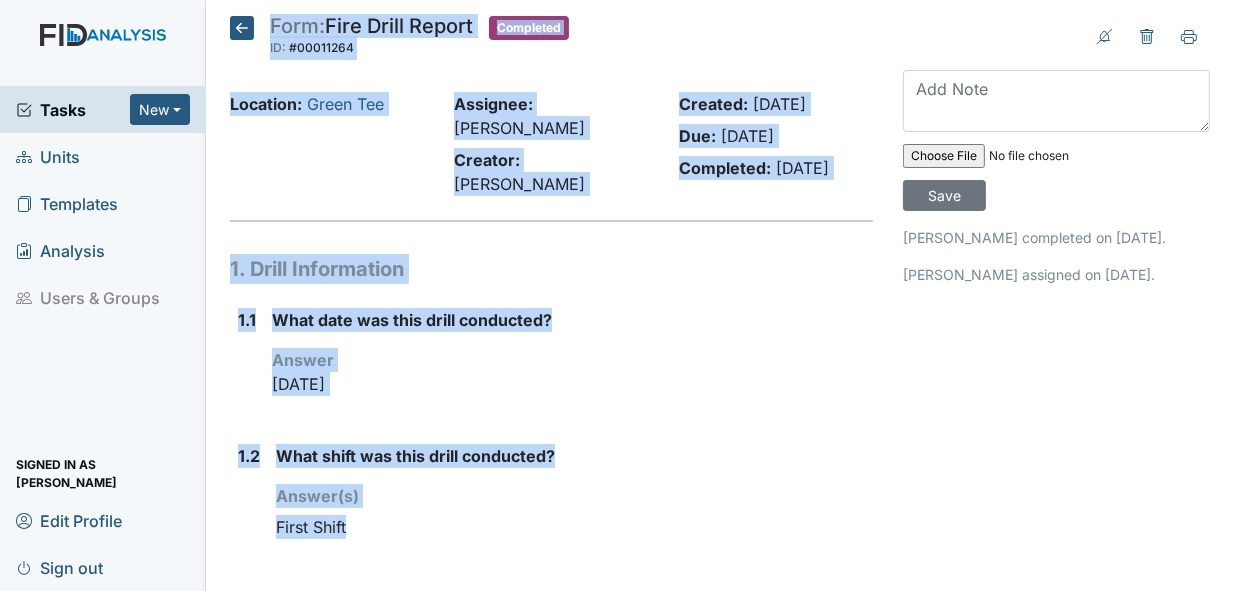 copy on "Form:
Fire Drill Report
ID:
#00011264
Completed
Autosaving...
Location:
Green Tee
Assignee:
Deborah Lucky
Creator:
Deborah Lucky
Created:
Jun 12, 2025
Due:
Jun 26, 2025
Completed:
Jun 12, 2025
1. Drill Information
1.1
What date was this drill conducted?
Answer
Jun 12, 2025
1.2
What shift was this drill conducted?
Answer(s)
First Shift" 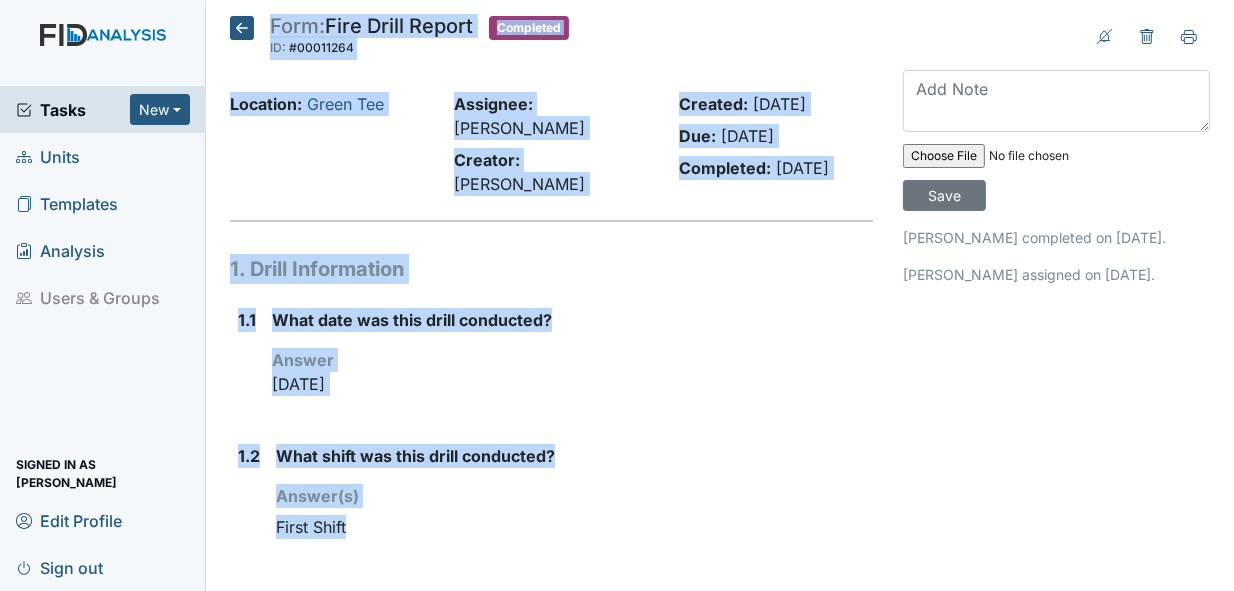 click on "1. Drill Information
1.1
What date was this drill conducted?
Answer
Jun 12, 2025
1.2
What shift was this drill conducted?
Answer(s)
First Shift
1.3
What time was drill conducted?
Answer
838am
1.4
What was the evacuation time?
Answer
841am
1.5
Was this drill conducted randomly for the individuals and the dsp staff?  (one drill annually must be conducted at random on all shifts for the dsps).
Answer
You must select one of the below options.
Yes
1.6
Did you speak with someone at the fire department or security agency?
Answer
You must select one of the below options.
Yes
2. Contact Information
2.1
Name each staff/consumer and their location onset of drill?
Answer
Shanity-med room, Duntasia- livingroom-ej,bh, bm,ea, vk ,/ ah ,-diningroom area
3. Description of Drill
3.1" at bounding box center [552, 1269] 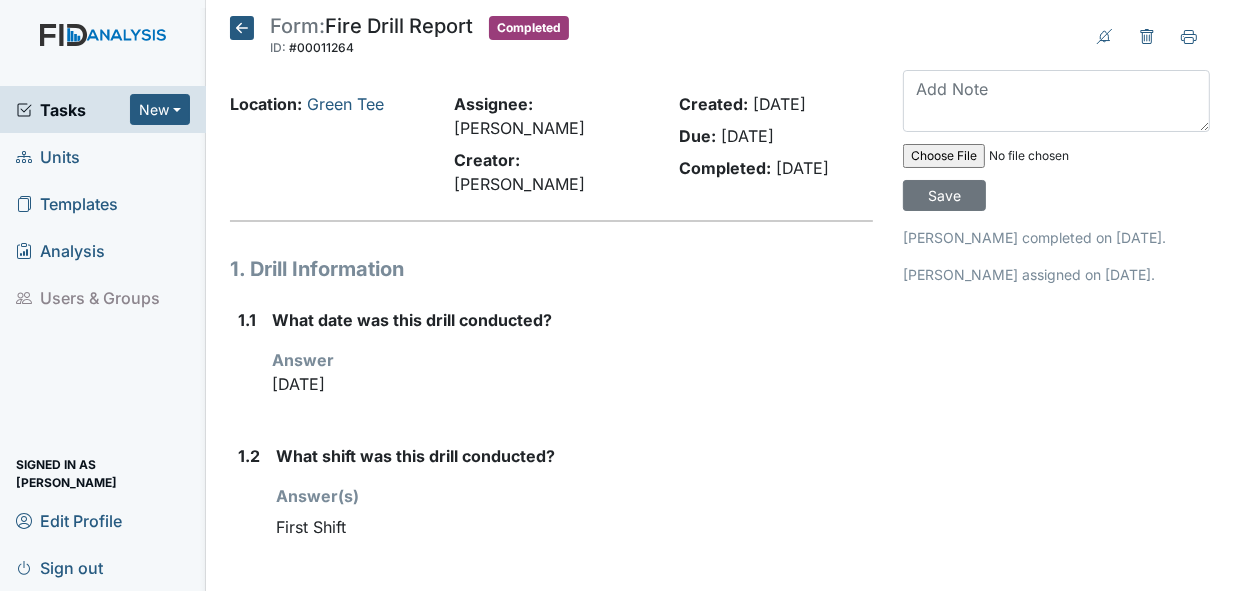 click on "Units" at bounding box center [103, 156] 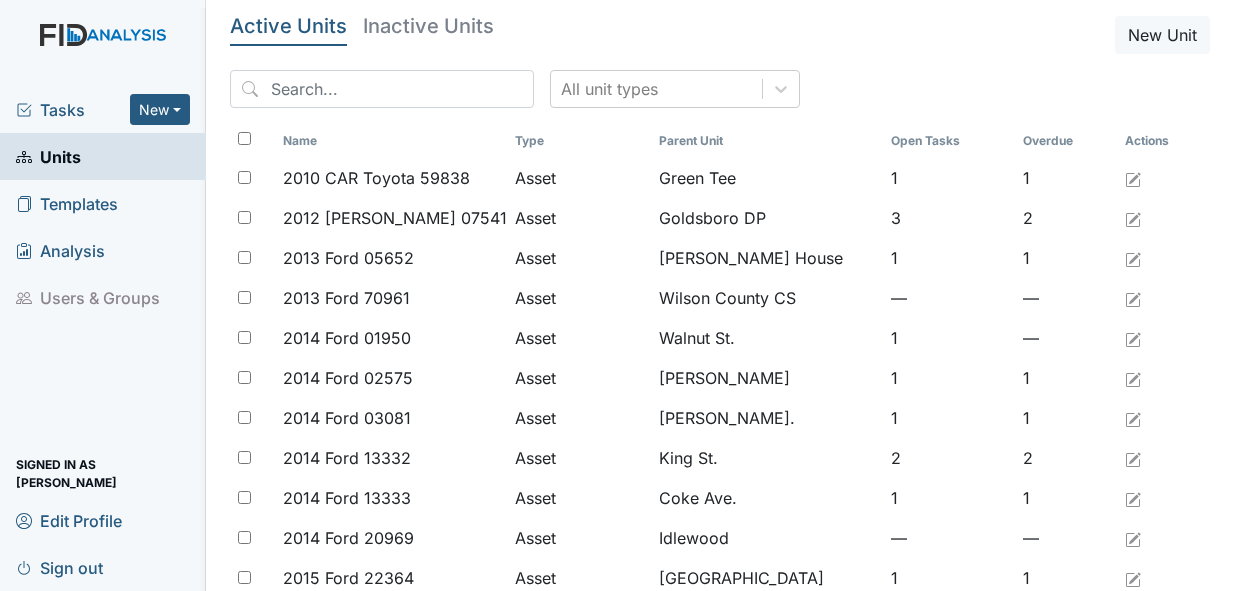 scroll, scrollTop: 0, scrollLeft: 0, axis: both 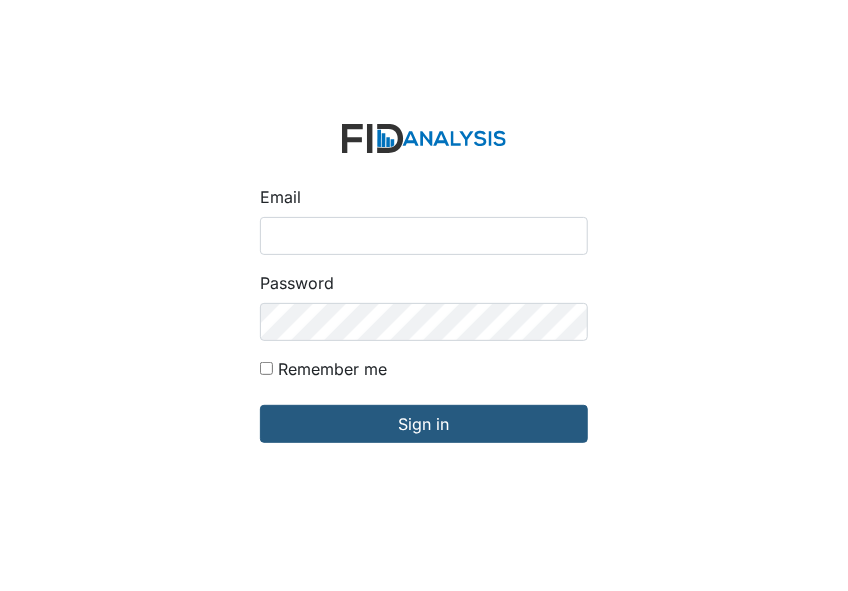 click on "Email" at bounding box center (424, 236) 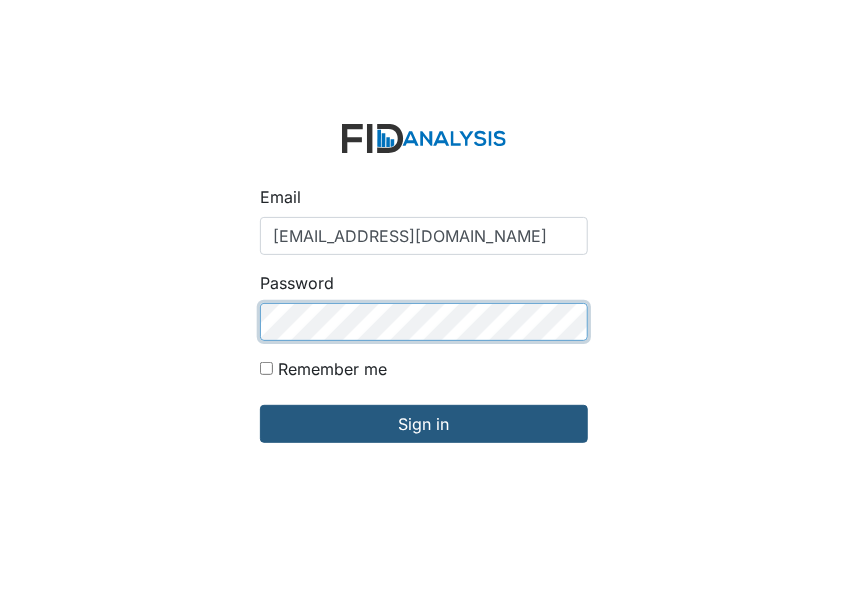 click on "Sign in" at bounding box center [424, 424] 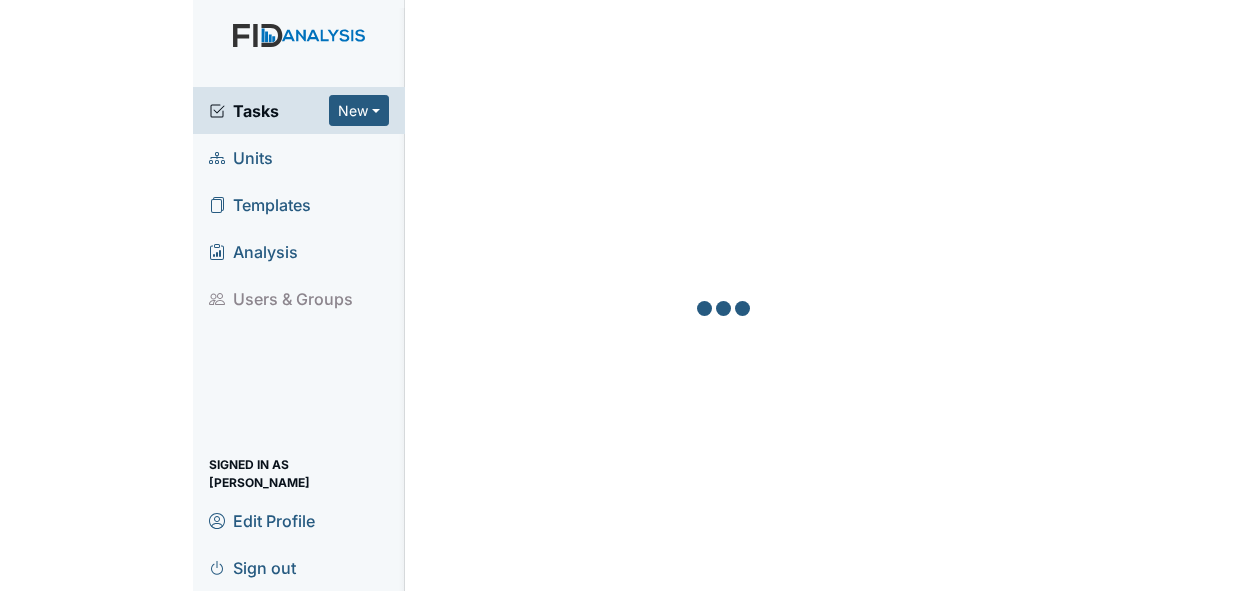 scroll, scrollTop: 0, scrollLeft: 0, axis: both 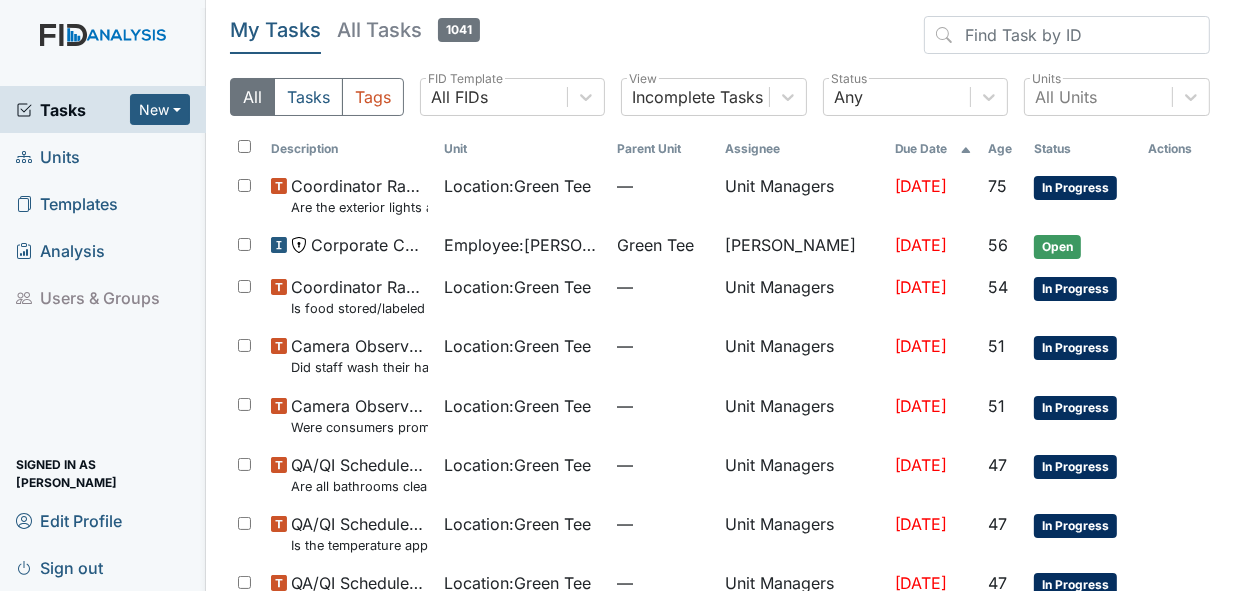 click on "Units" at bounding box center [48, 156] 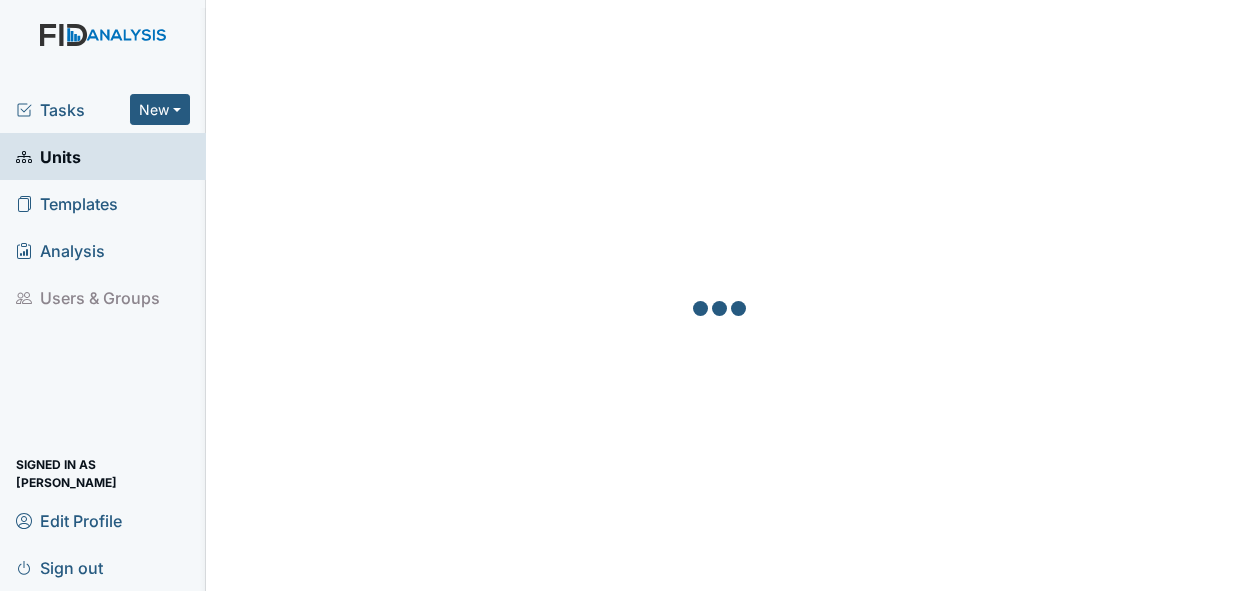 scroll, scrollTop: 0, scrollLeft: 0, axis: both 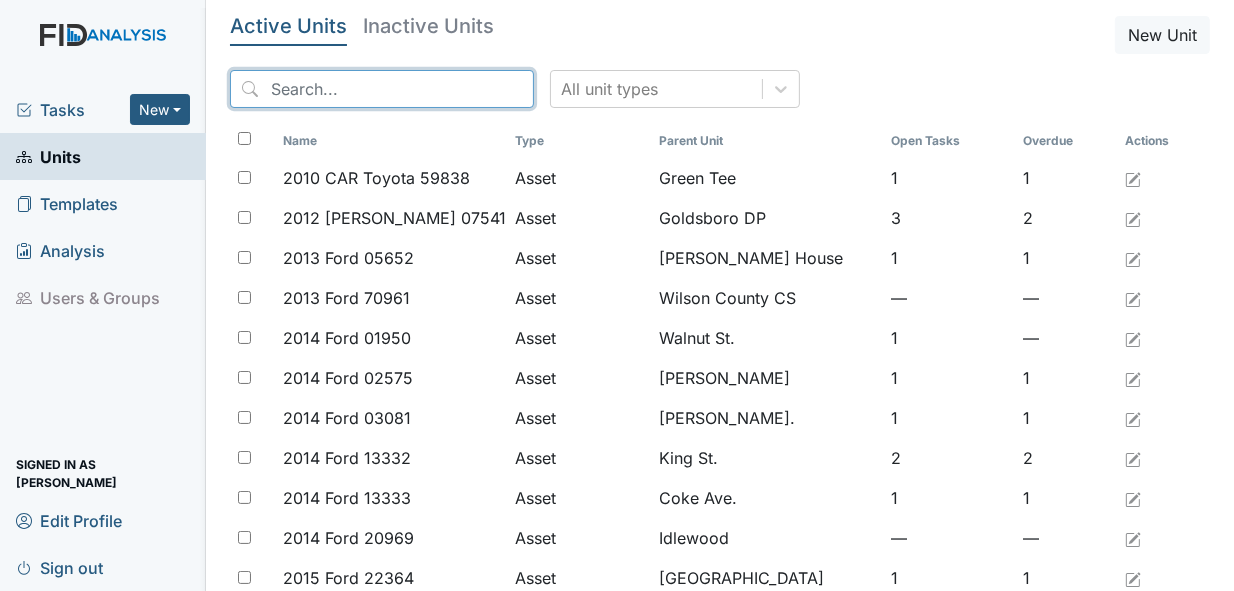 click at bounding box center [382, 89] 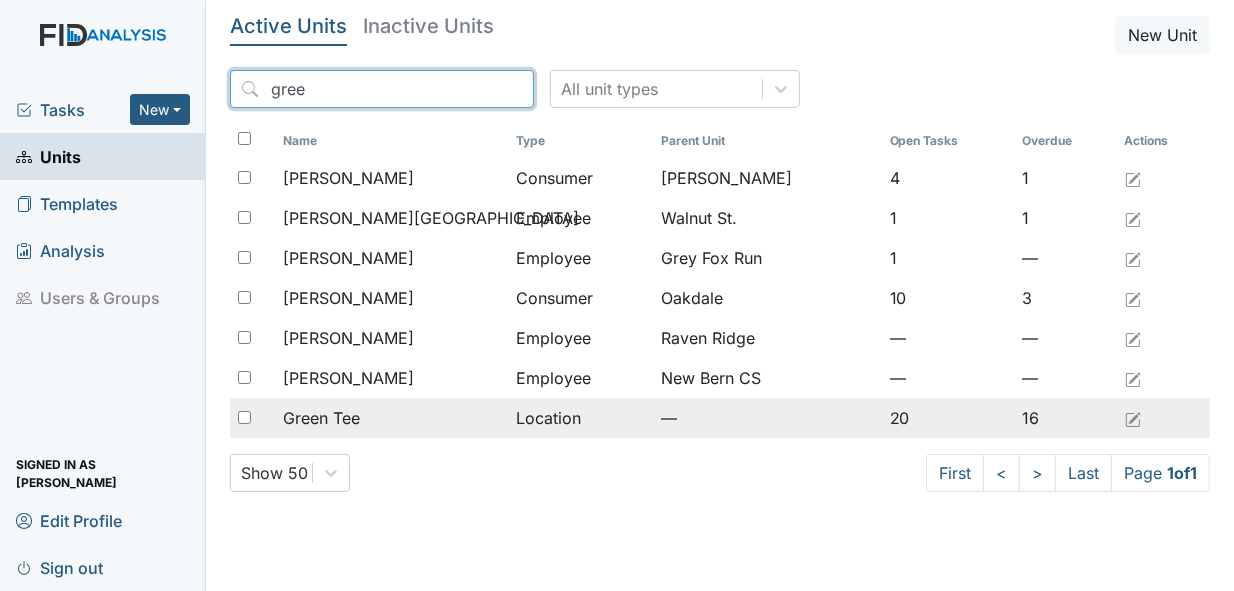 type on "gree" 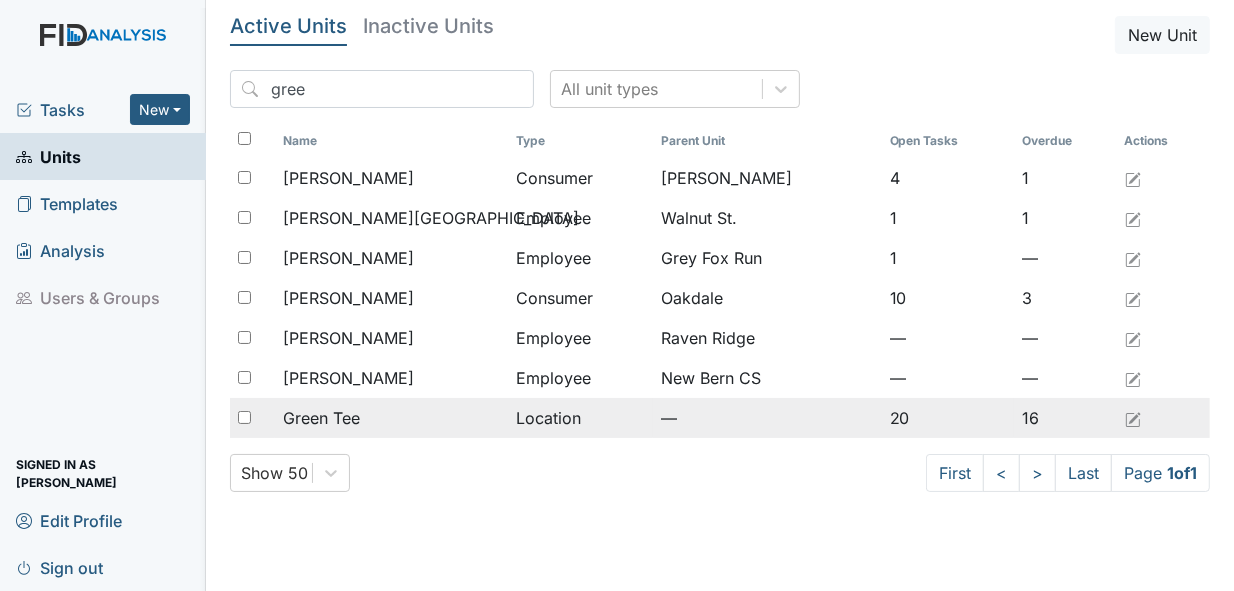 click on "Green Tee" at bounding box center [321, 418] 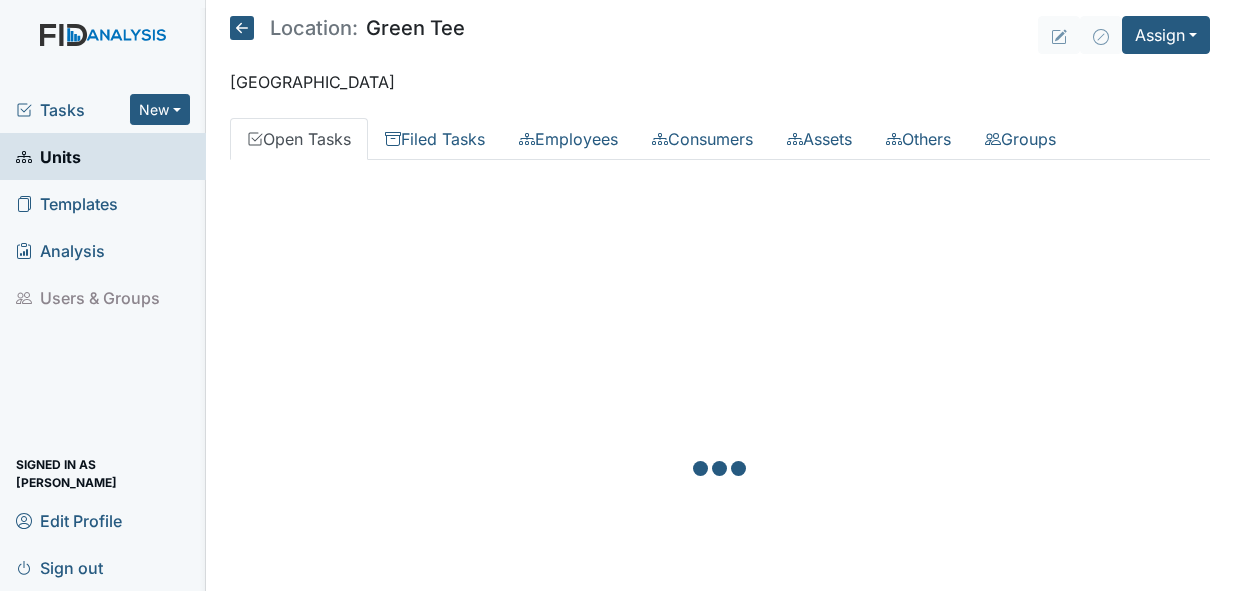 scroll, scrollTop: 0, scrollLeft: 0, axis: both 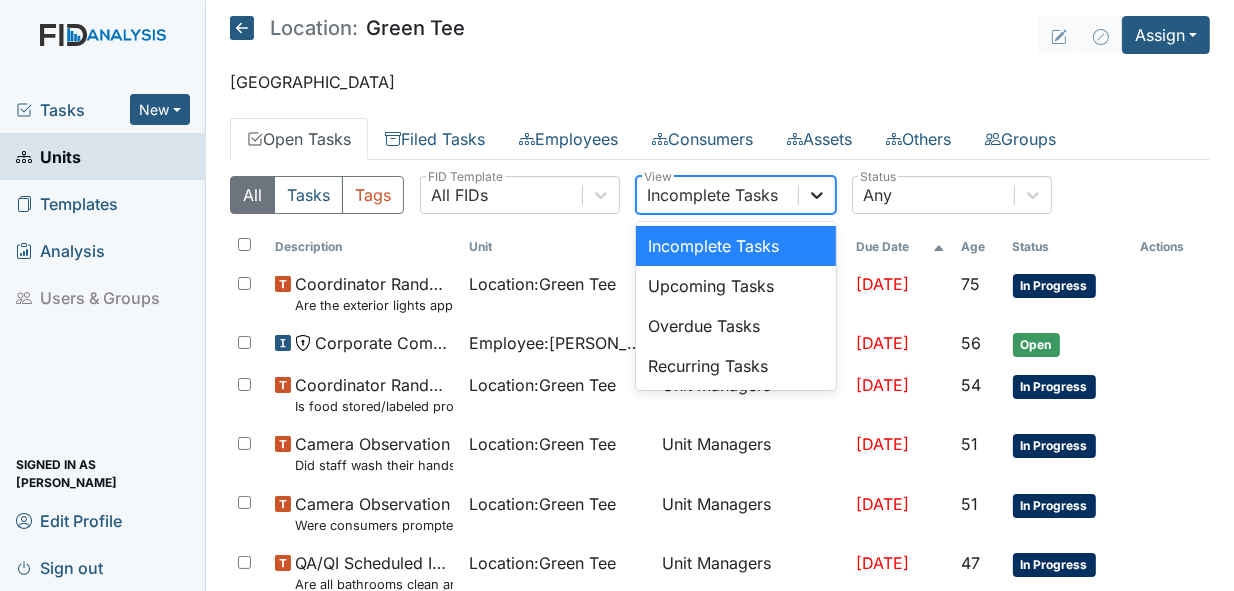 click 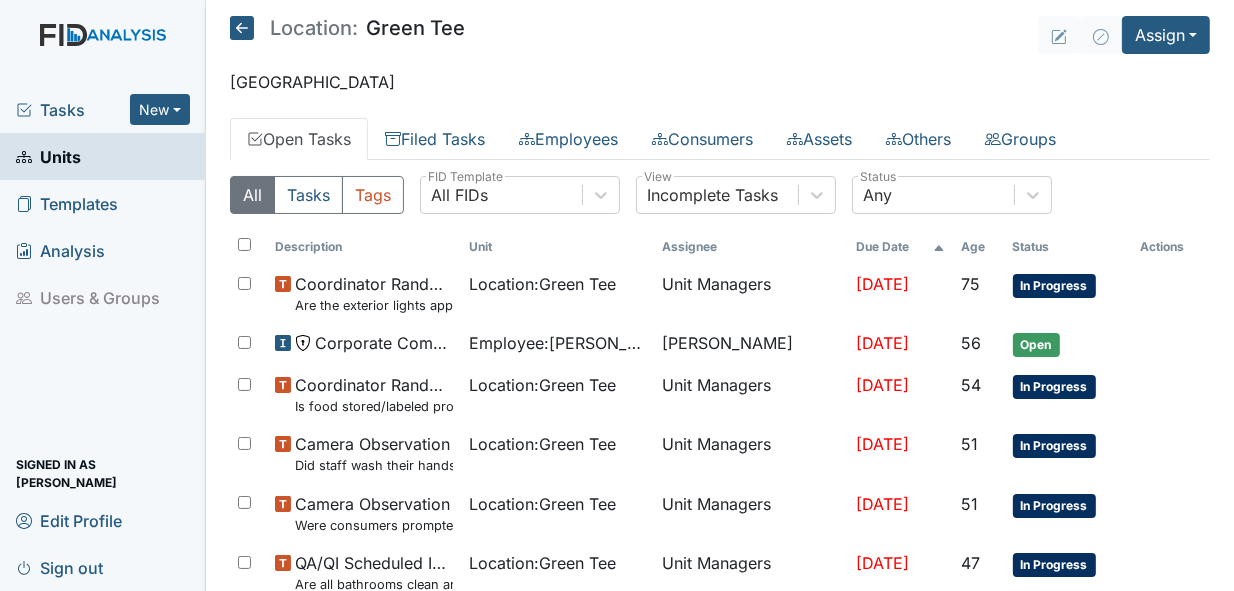 click on "Tasks" at bounding box center (73, 110) 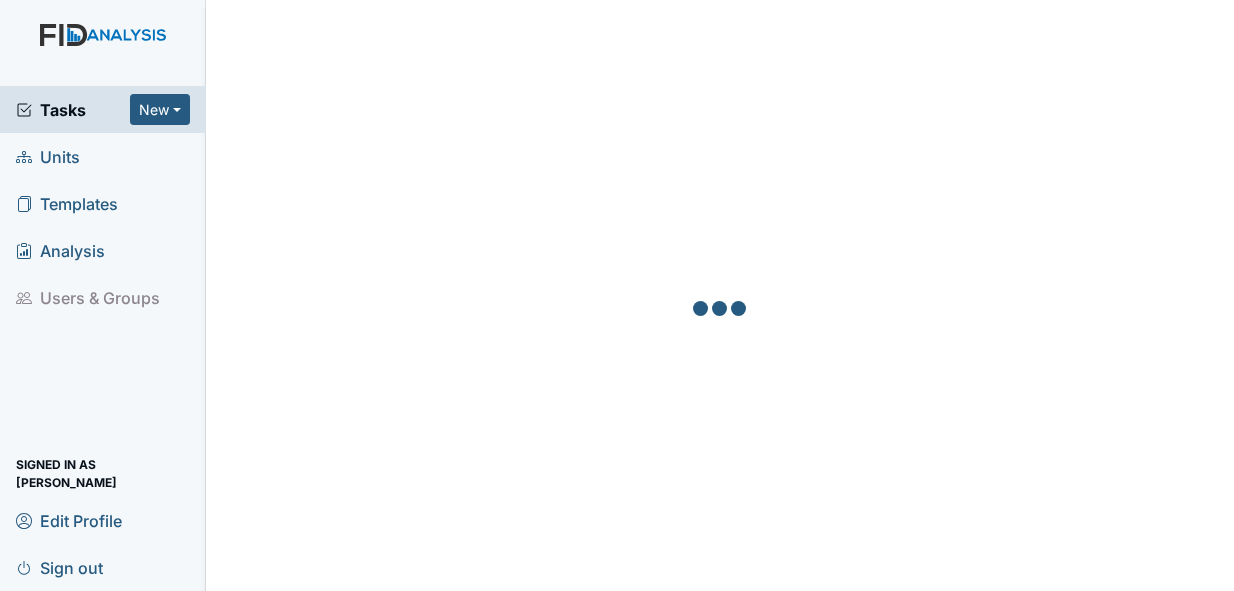scroll, scrollTop: 0, scrollLeft: 0, axis: both 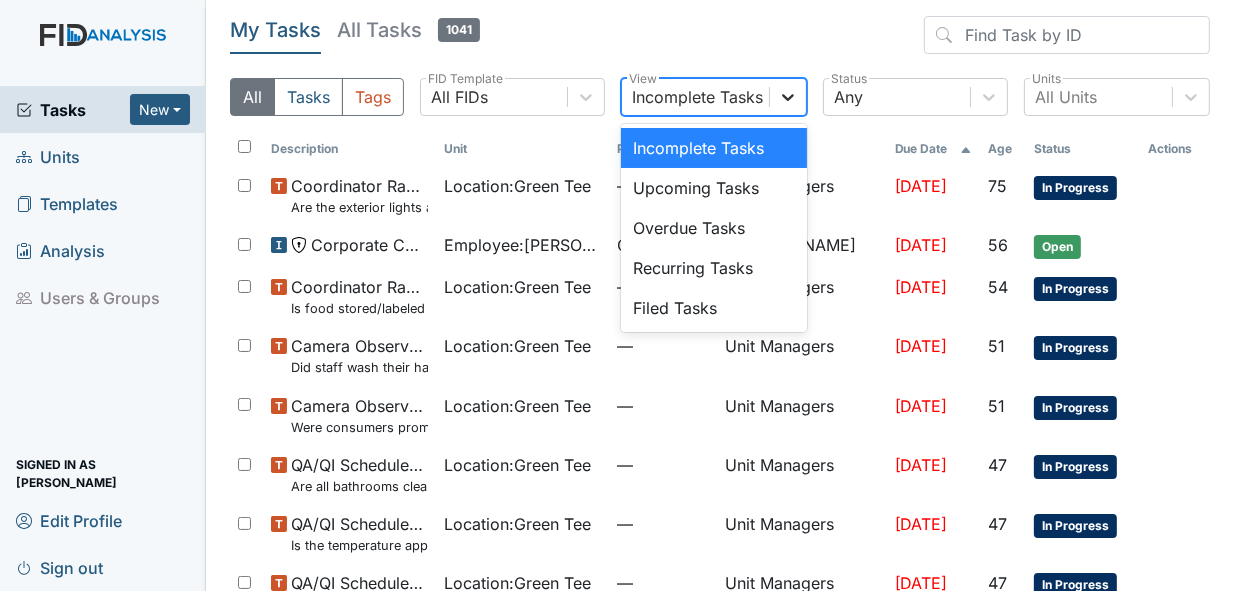 click 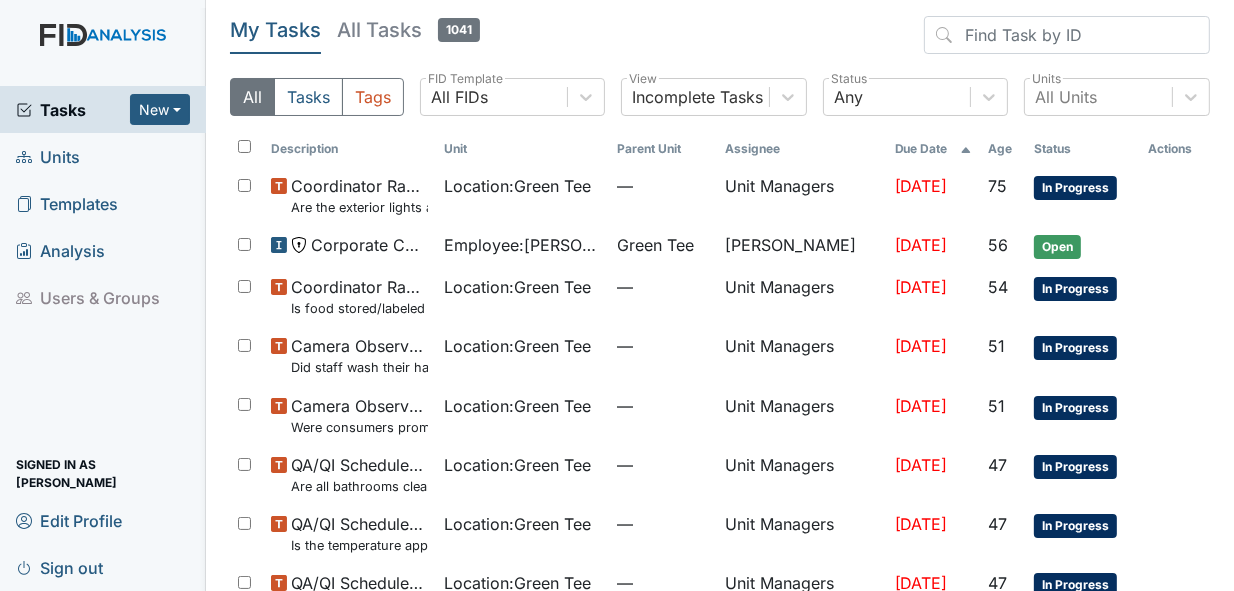 click on "Assignee" at bounding box center (802, 149) 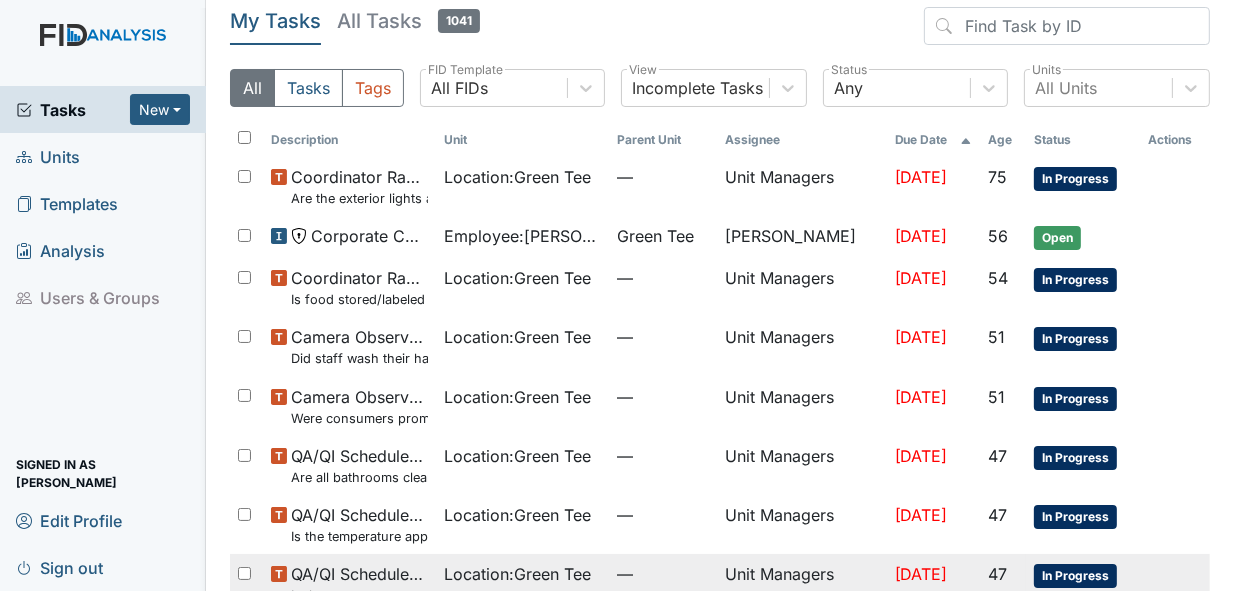 scroll, scrollTop: 0, scrollLeft: 0, axis: both 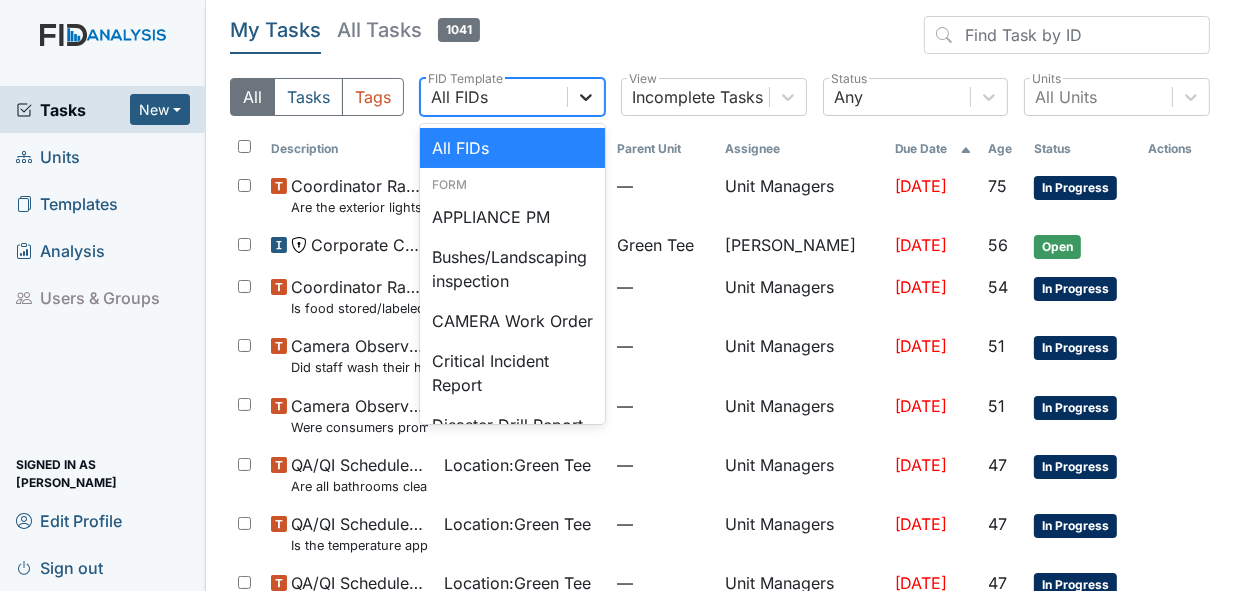 click 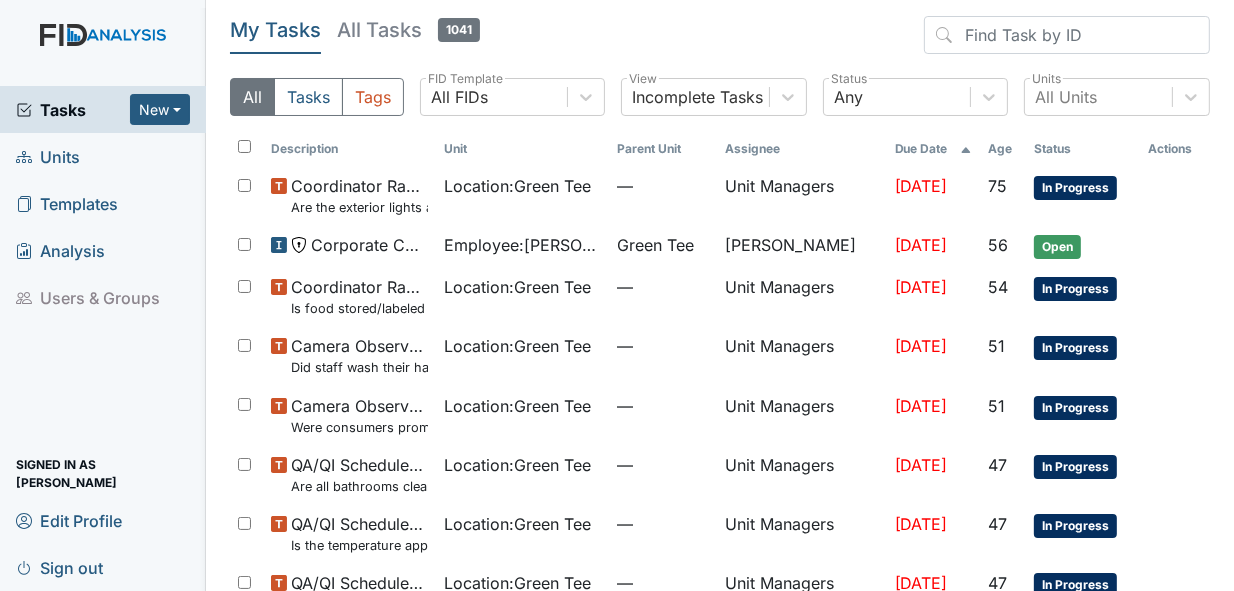 click on "Description" at bounding box center (349, 149) 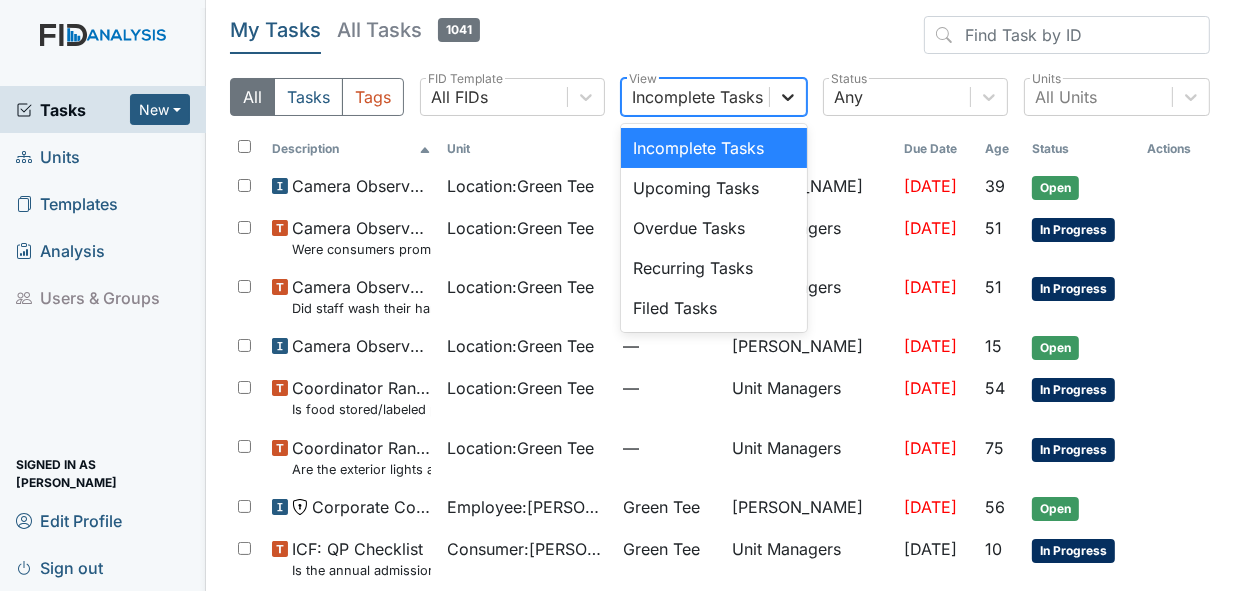 click 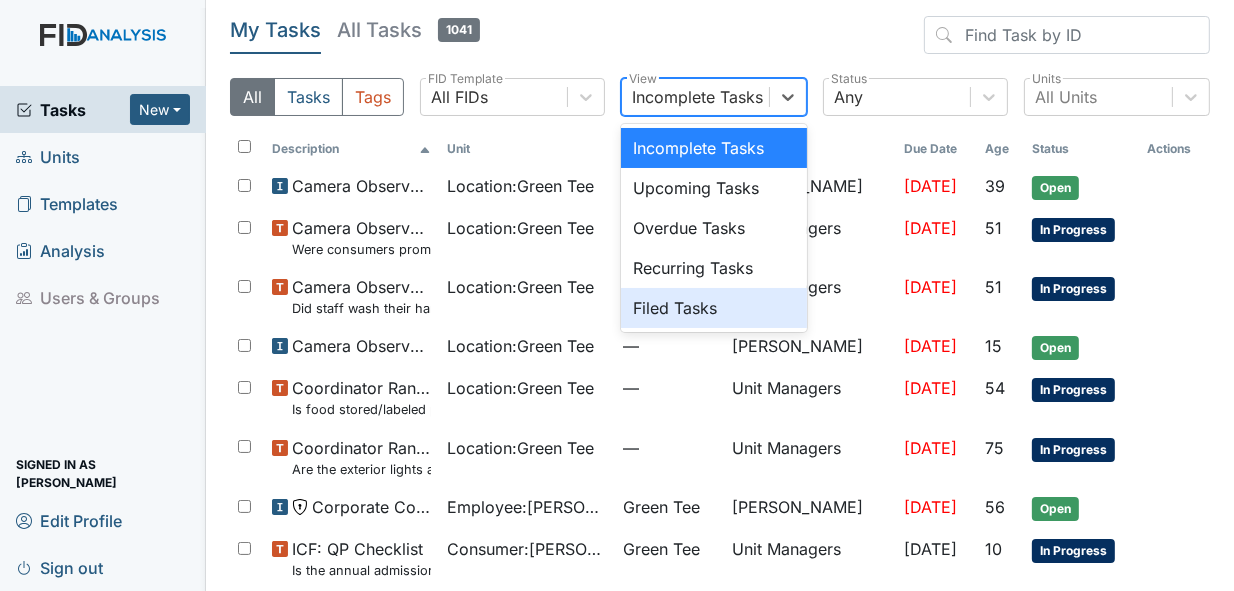 click on "Filed Tasks" at bounding box center [714, 308] 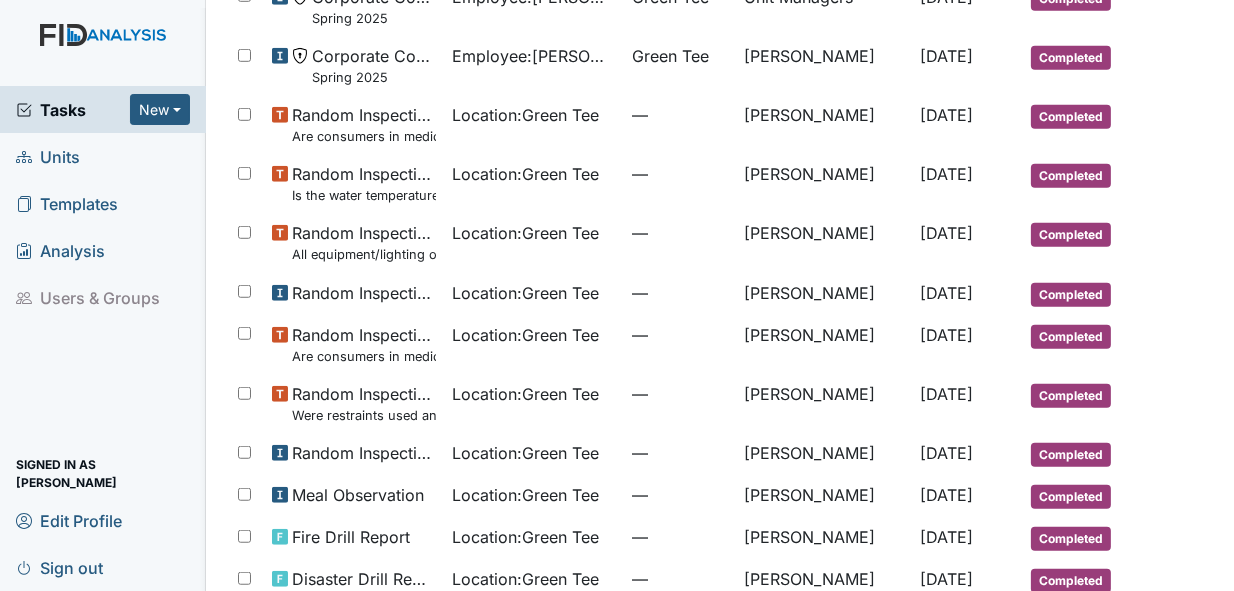 scroll, scrollTop: 1182, scrollLeft: 0, axis: vertical 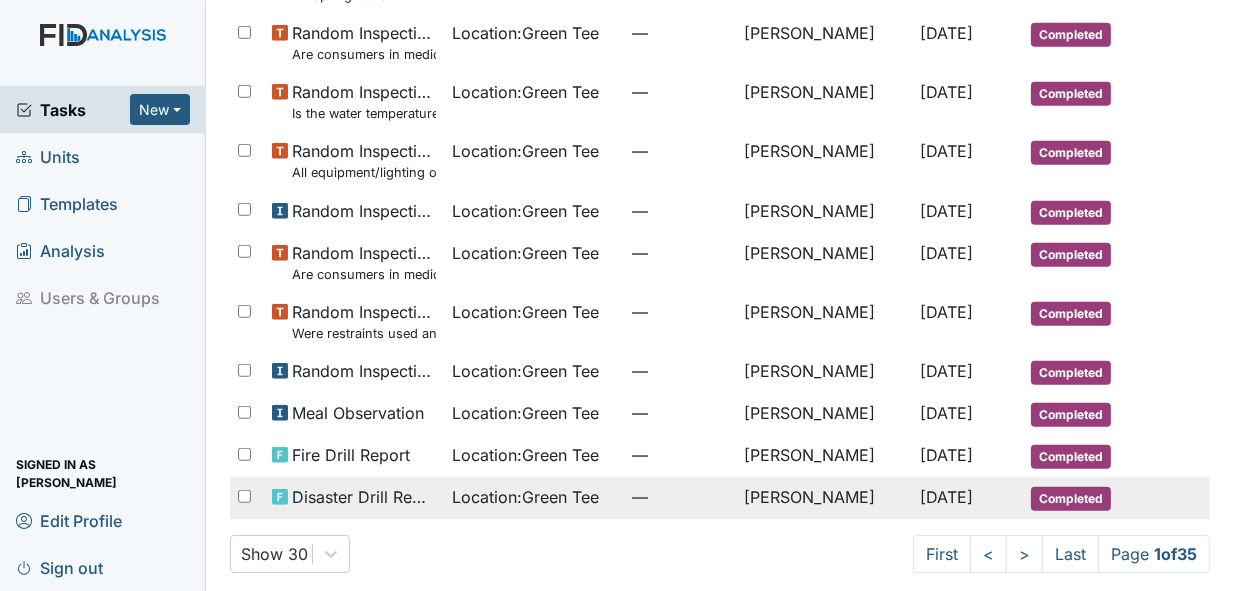 click on "Completed" at bounding box center (1071, 499) 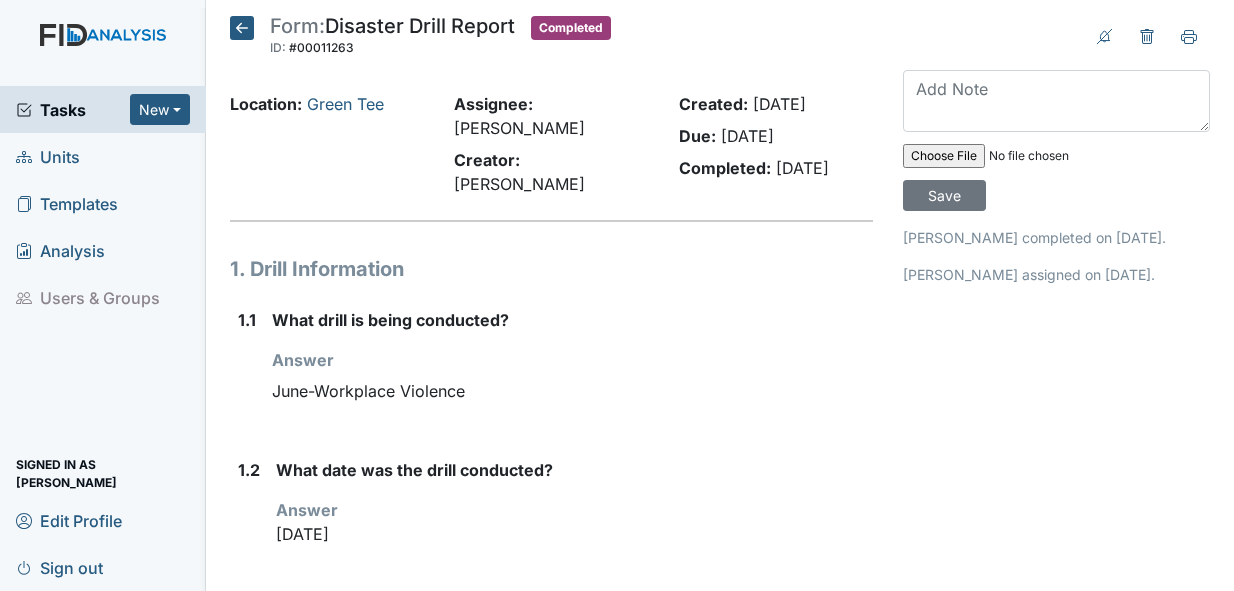 scroll, scrollTop: 0, scrollLeft: 0, axis: both 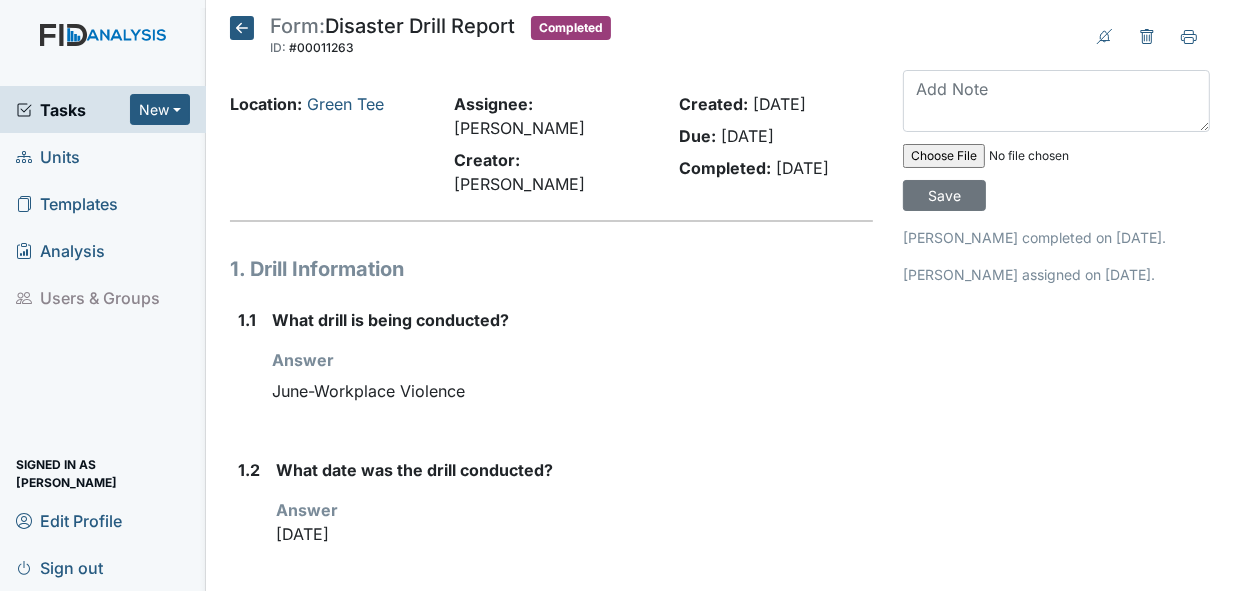 click 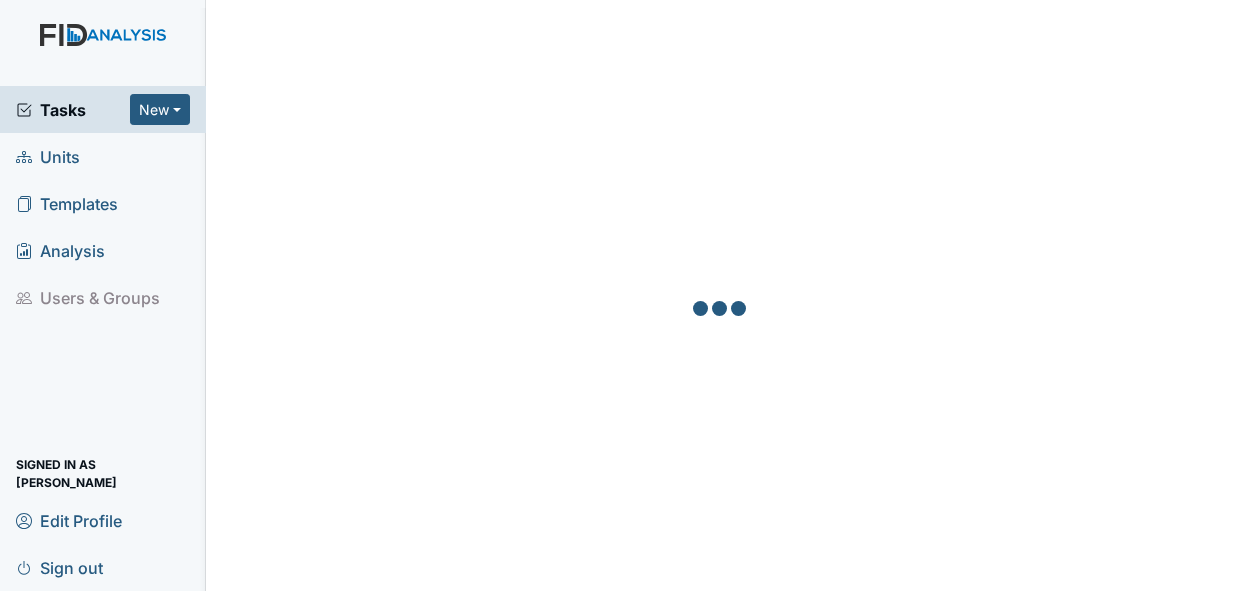 scroll, scrollTop: 0, scrollLeft: 0, axis: both 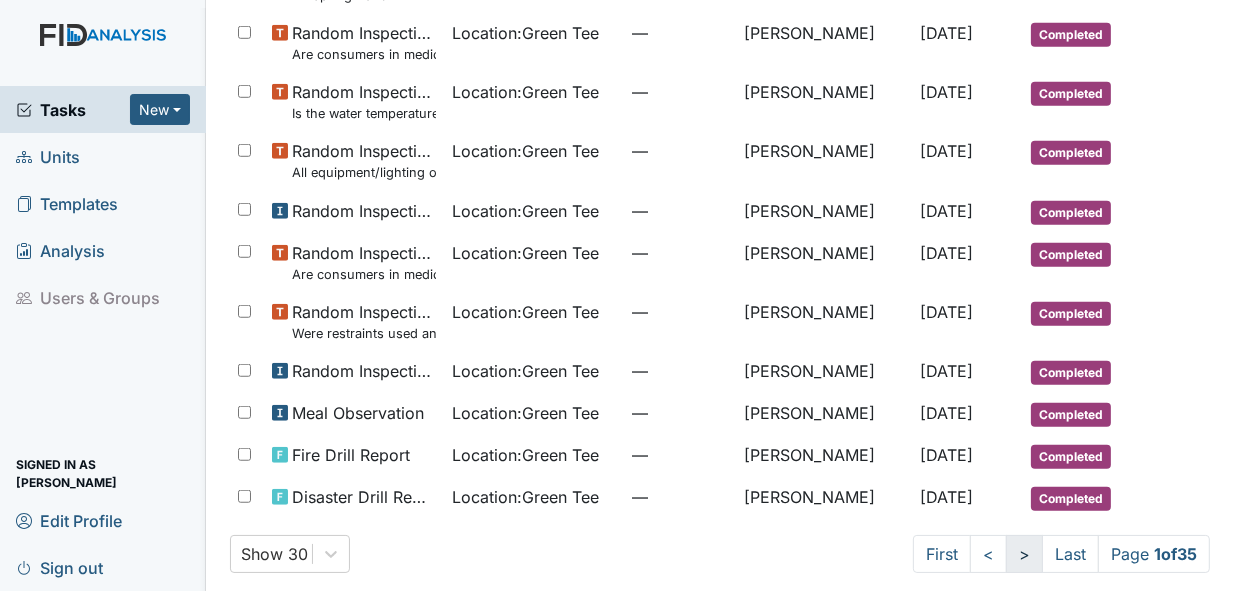 click on ">" at bounding box center (1024, 554) 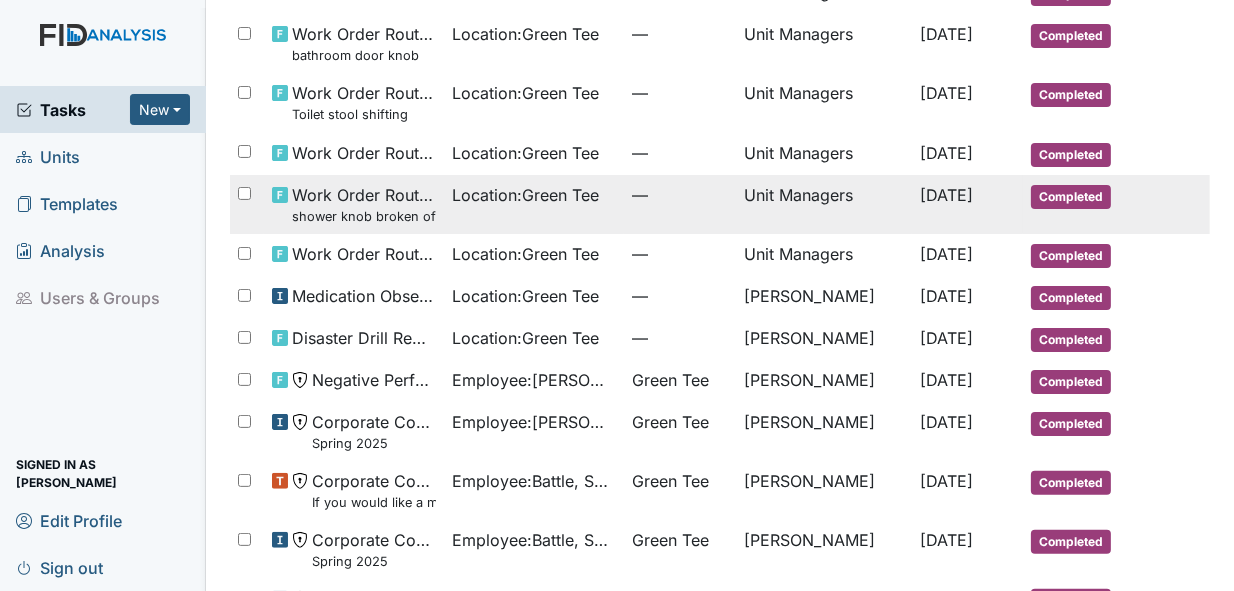 scroll, scrollTop: 382, scrollLeft: 0, axis: vertical 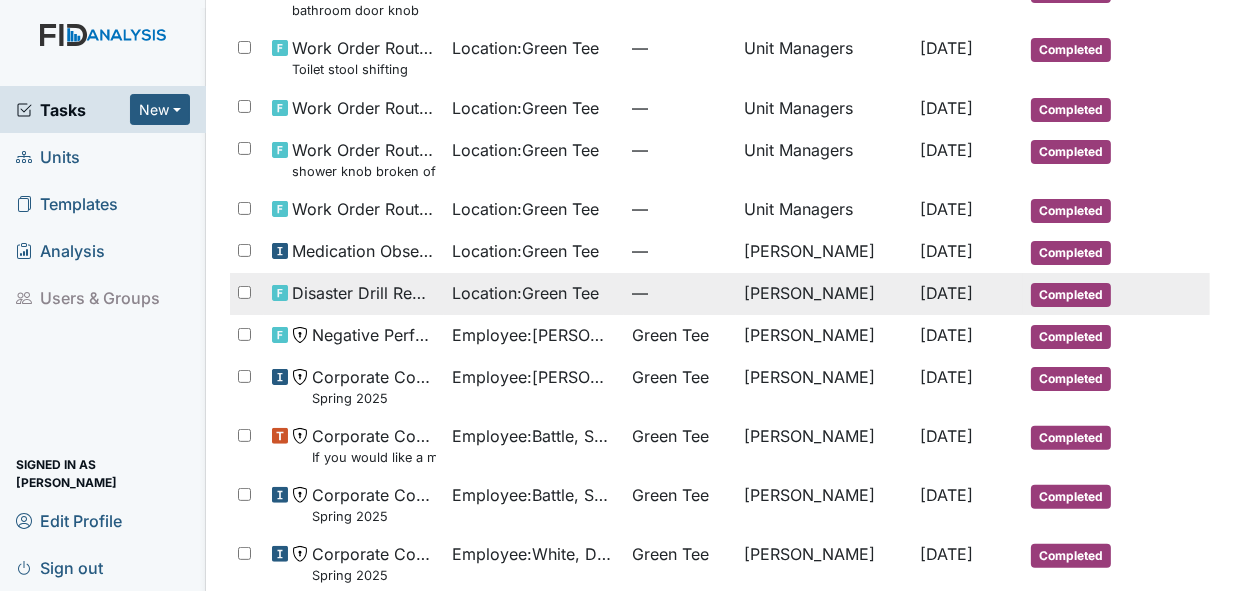 click on "Completed" at bounding box center [1071, 295] 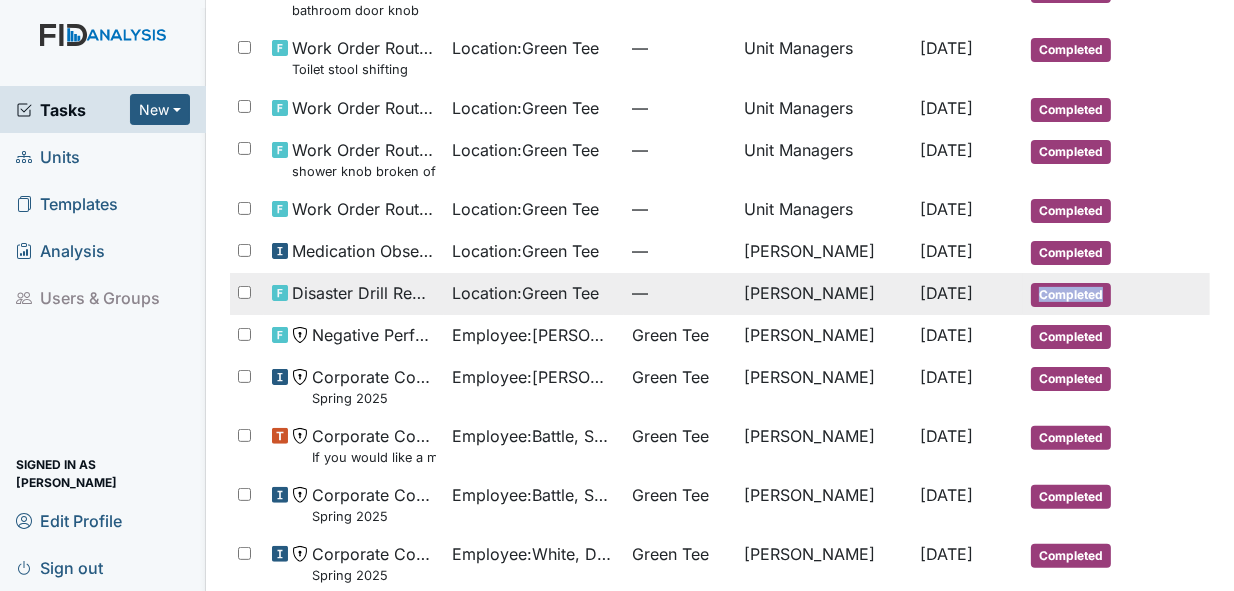 click on "Completed" at bounding box center (1071, 295) 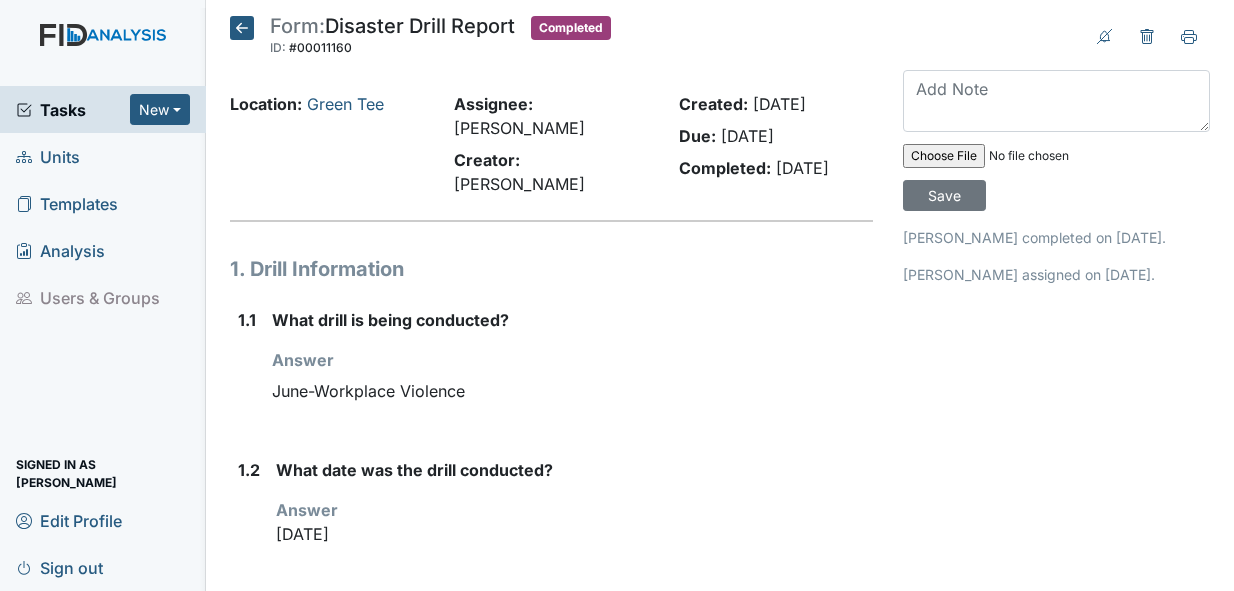scroll, scrollTop: 0, scrollLeft: 0, axis: both 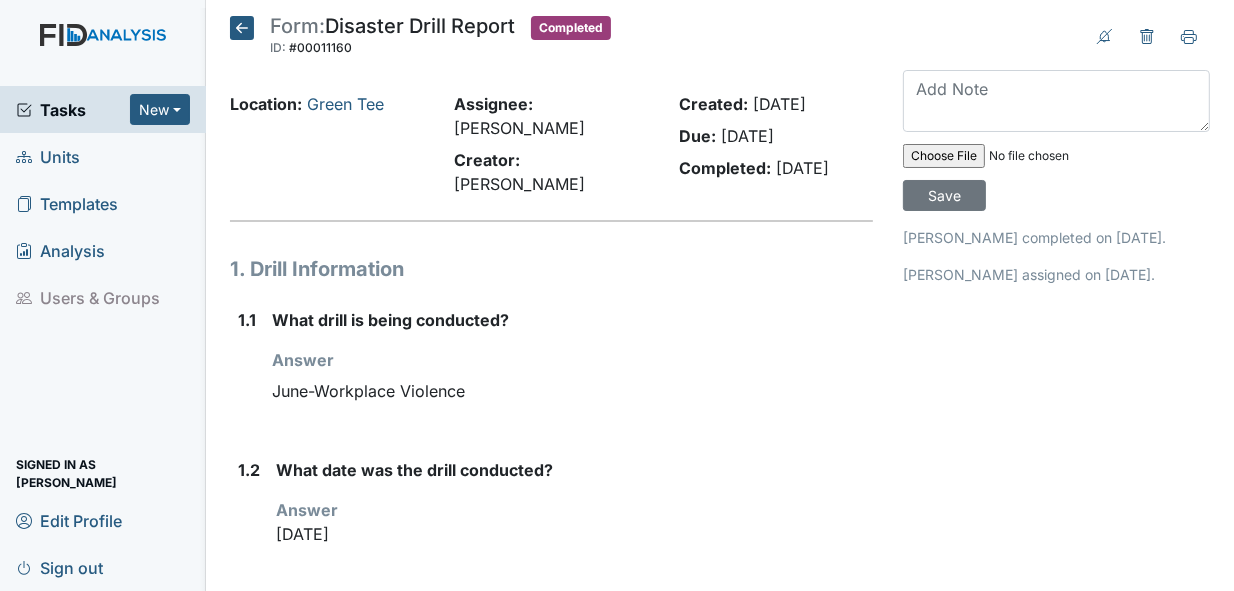 click 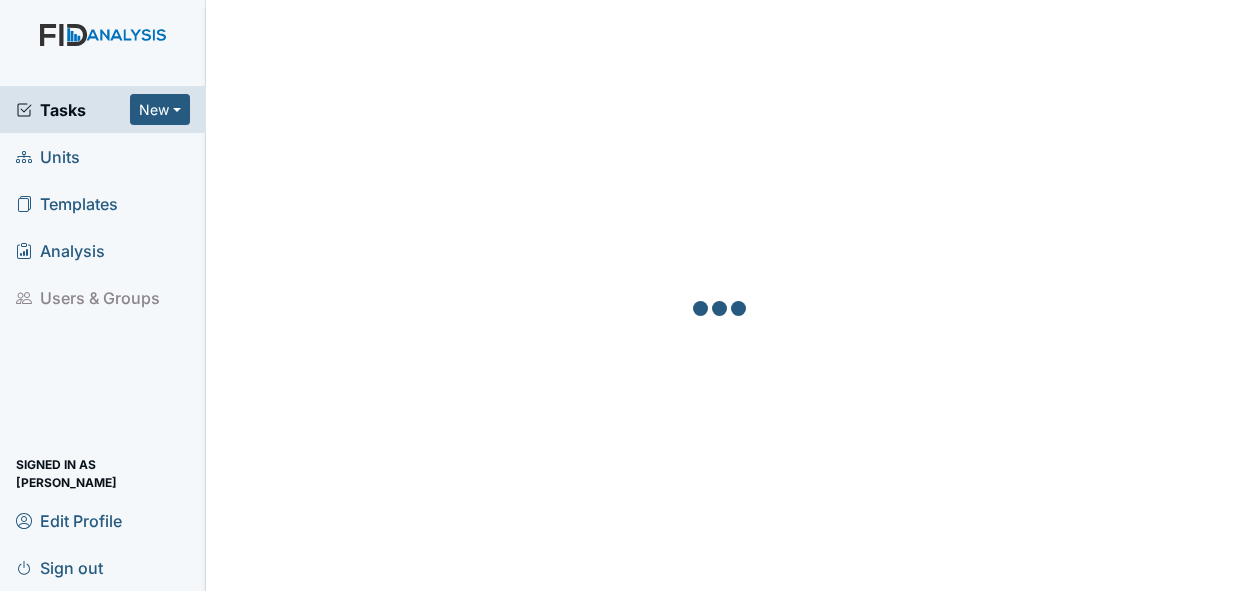 scroll, scrollTop: 0, scrollLeft: 0, axis: both 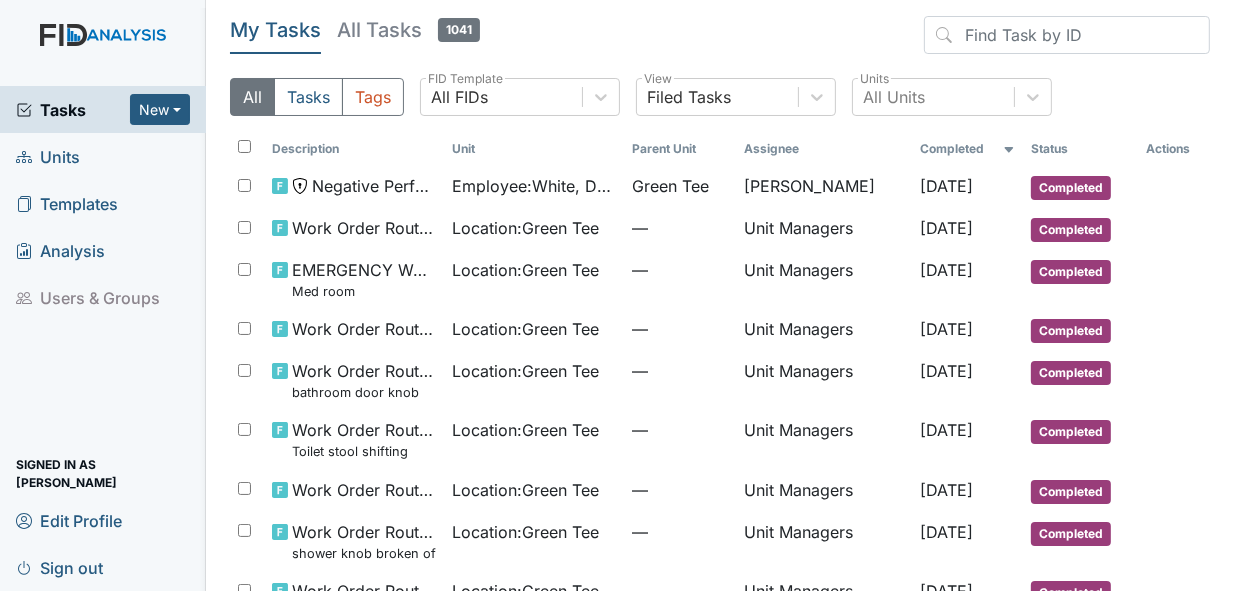 click on "Units" at bounding box center [103, 156] 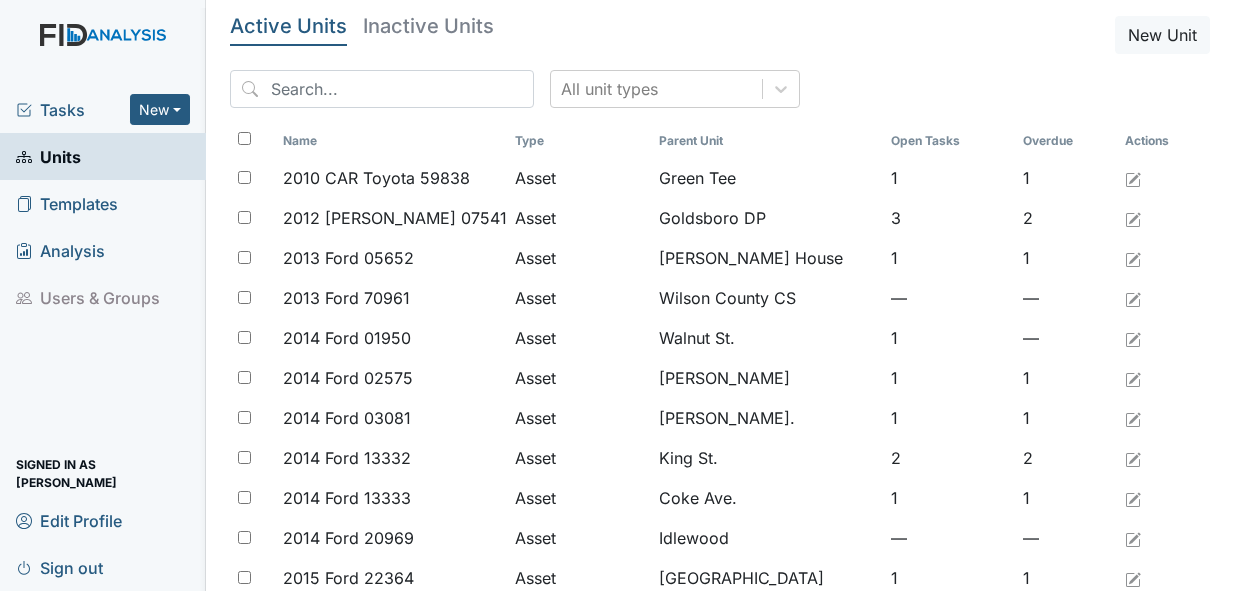 scroll, scrollTop: 0, scrollLeft: 0, axis: both 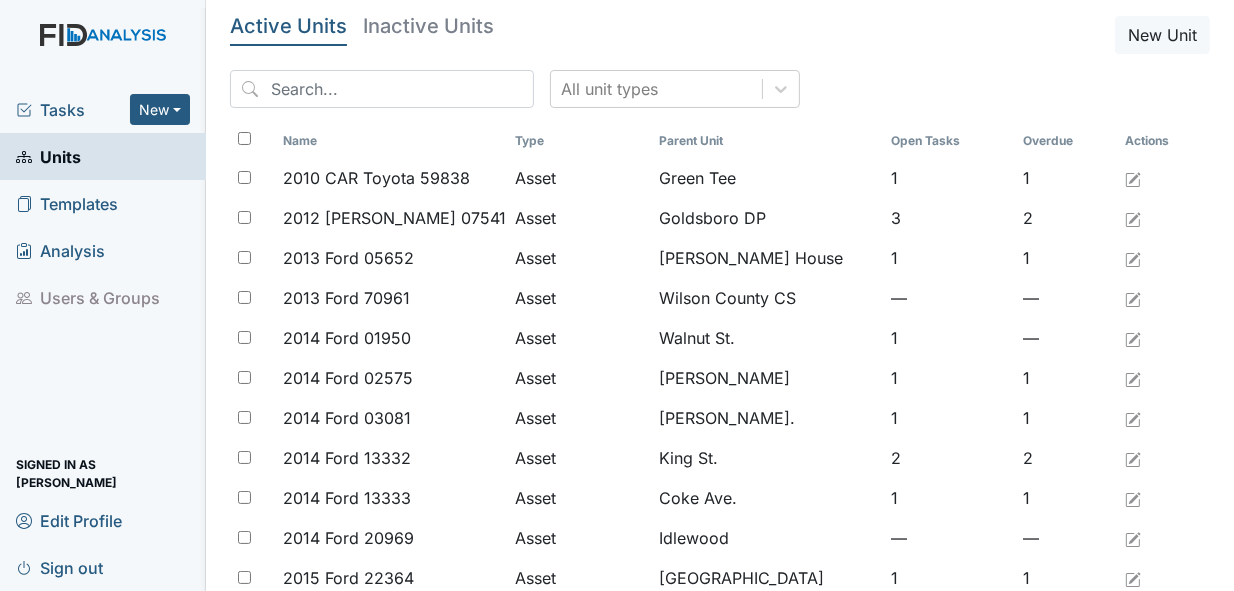 click on "Tasks" at bounding box center [73, 110] 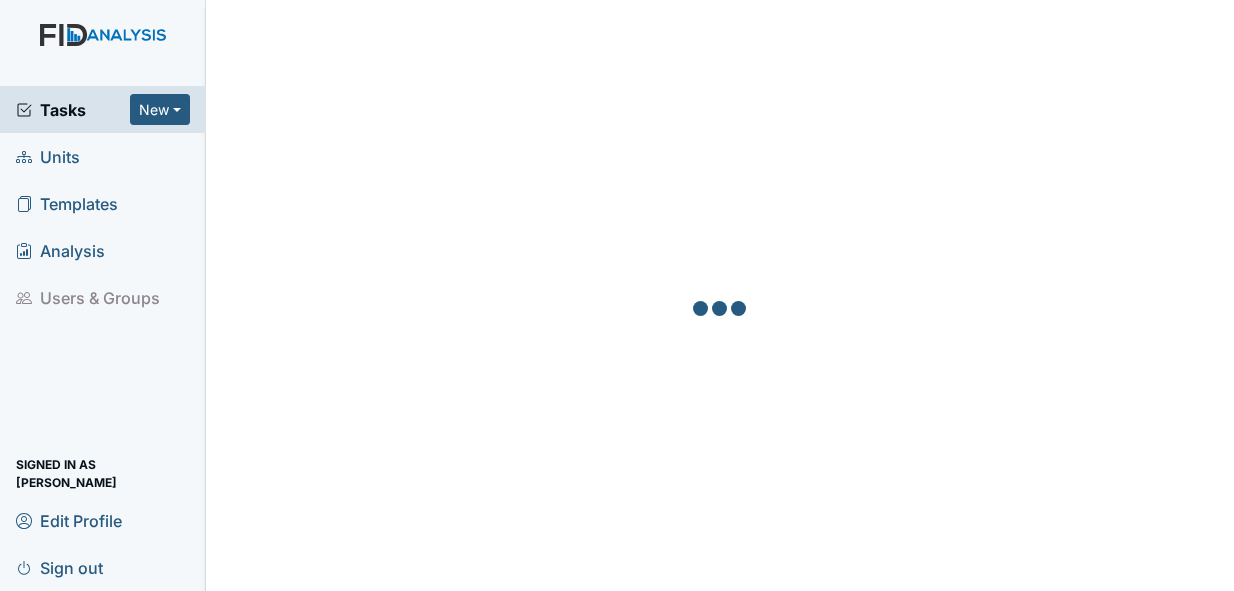 scroll, scrollTop: 0, scrollLeft: 0, axis: both 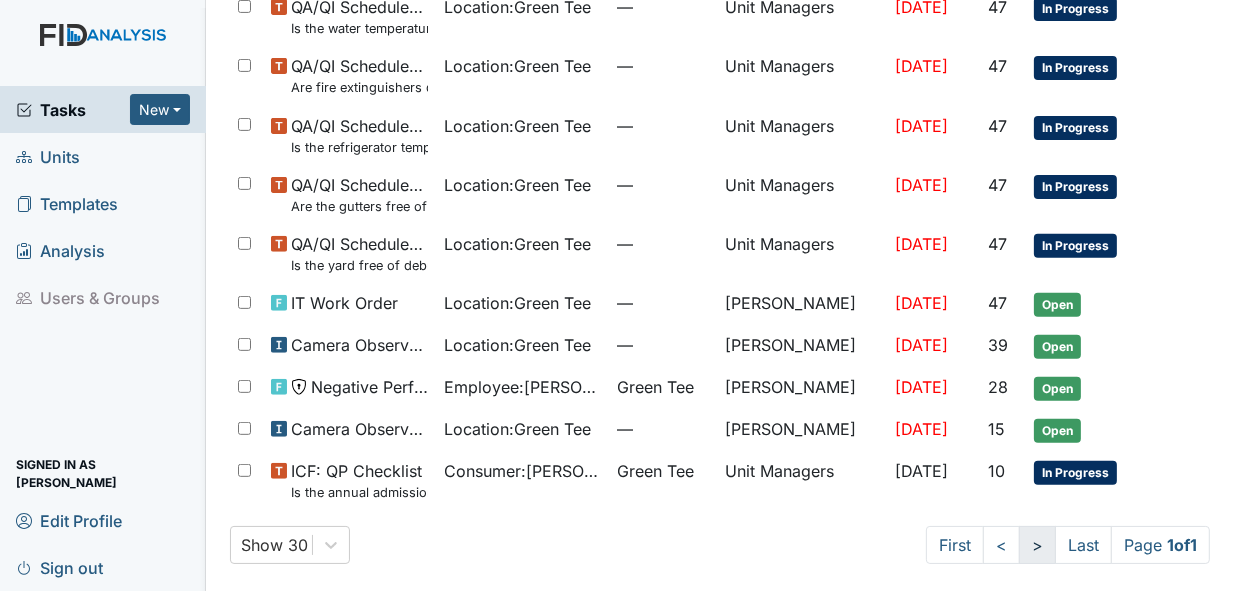 click on ">" at bounding box center [1037, 545] 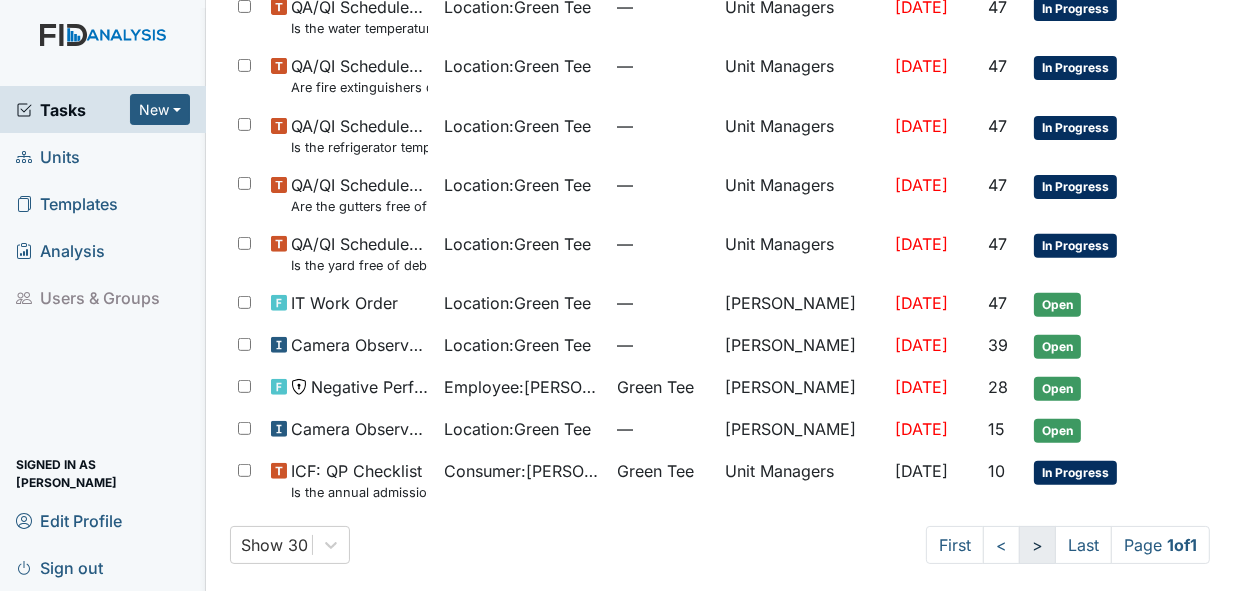 click on ">" at bounding box center (1037, 545) 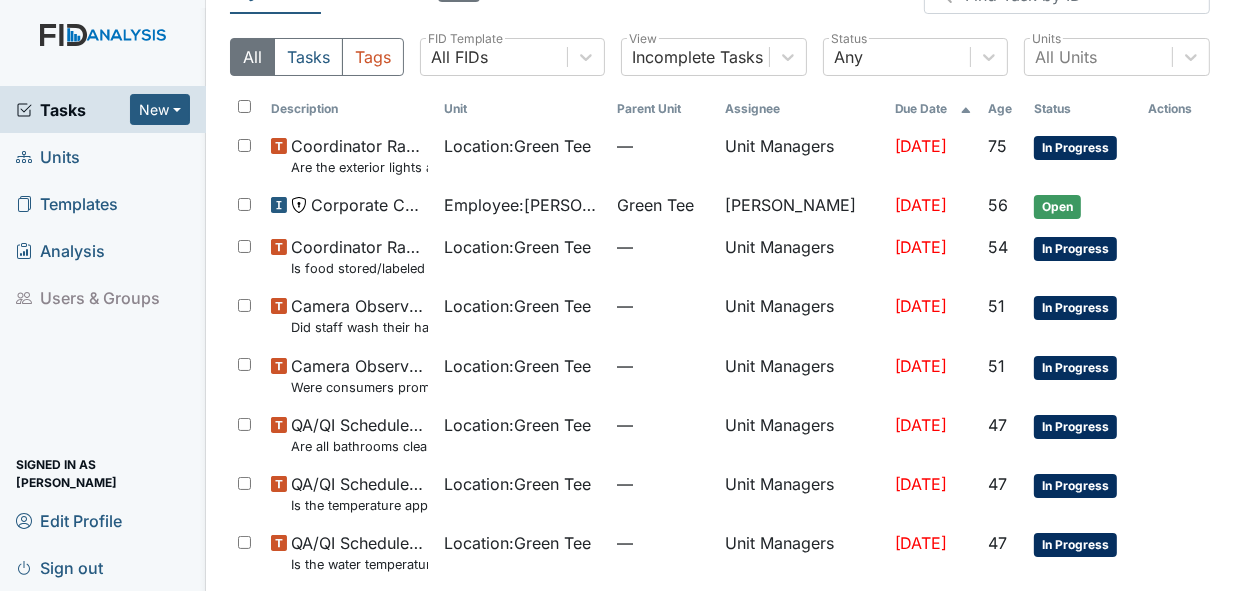 scroll, scrollTop: 0, scrollLeft: 0, axis: both 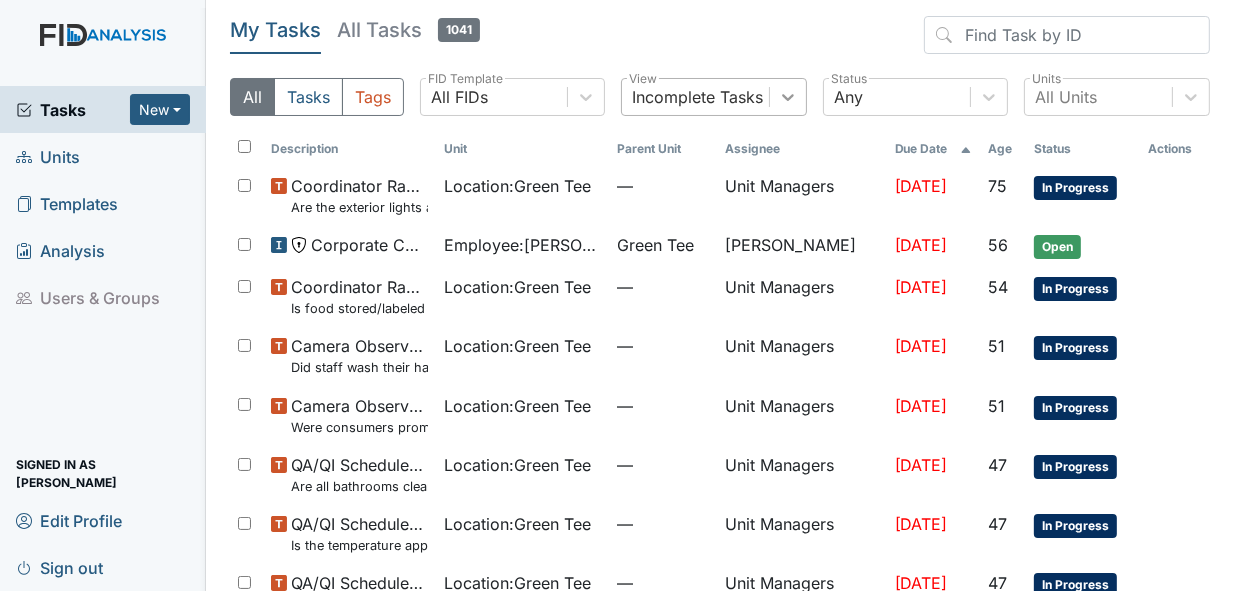 click 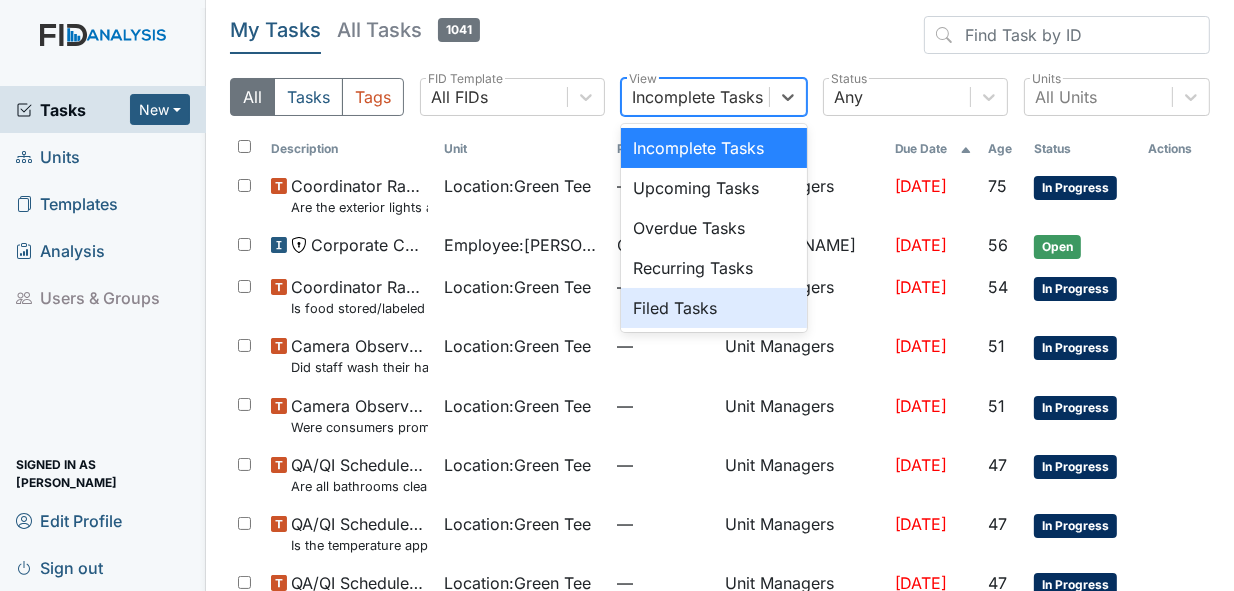 click on "Filed Tasks" at bounding box center [714, 308] 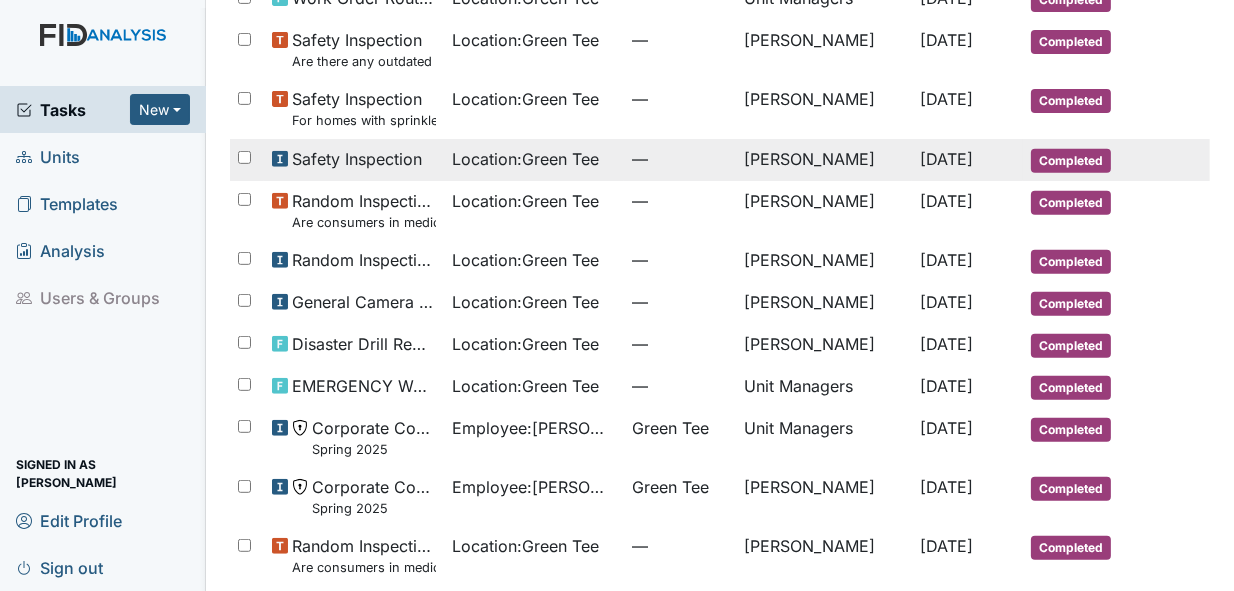 scroll, scrollTop: 700, scrollLeft: 0, axis: vertical 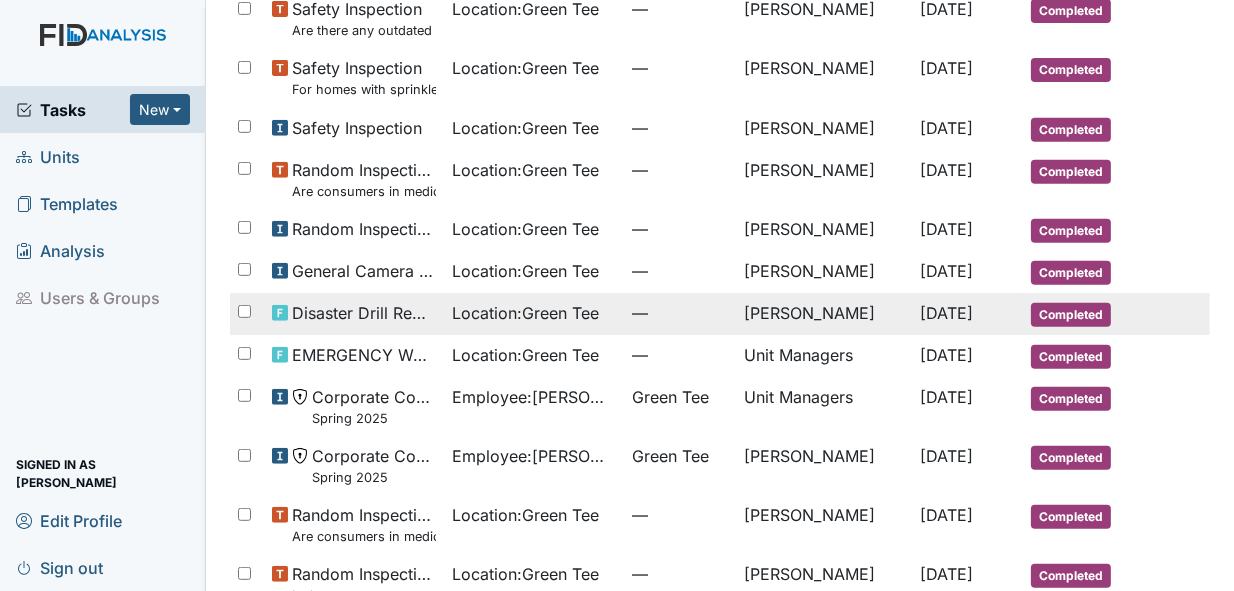 click on "Completed" at bounding box center [1071, 315] 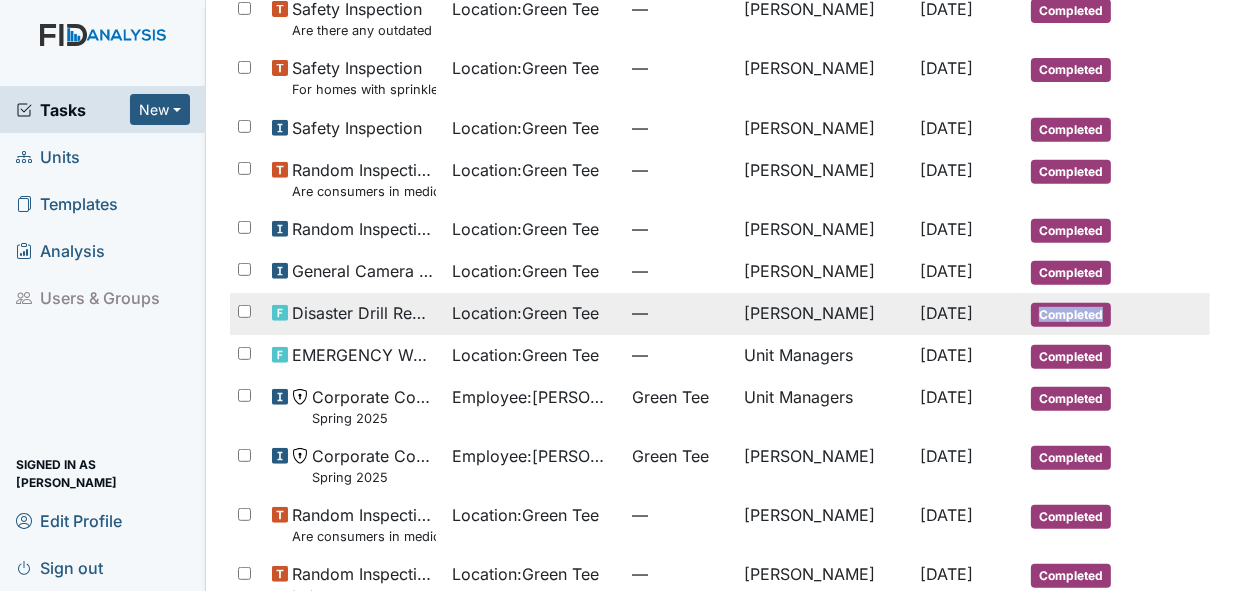 click on "Completed" at bounding box center (1071, 315) 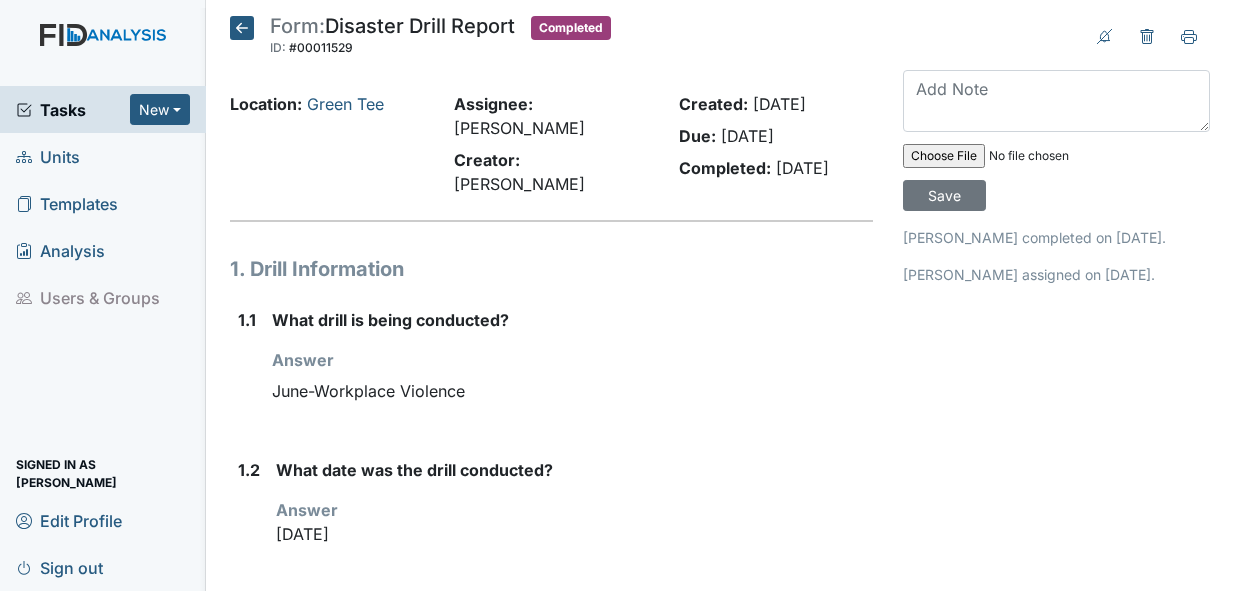 scroll, scrollTop: 0, scrollLeft: 0, axis: both 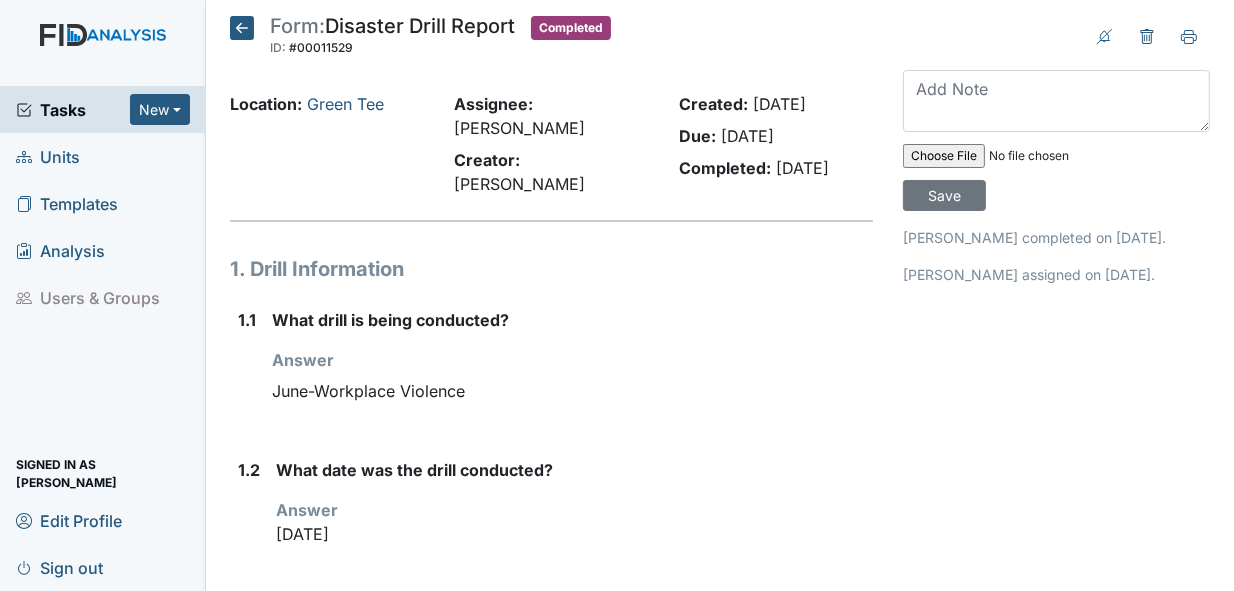 click on "Form:
Disaster Drill Report
ID:
#00011529
Completed
Autosaving..." at bounding box center (420, 38) 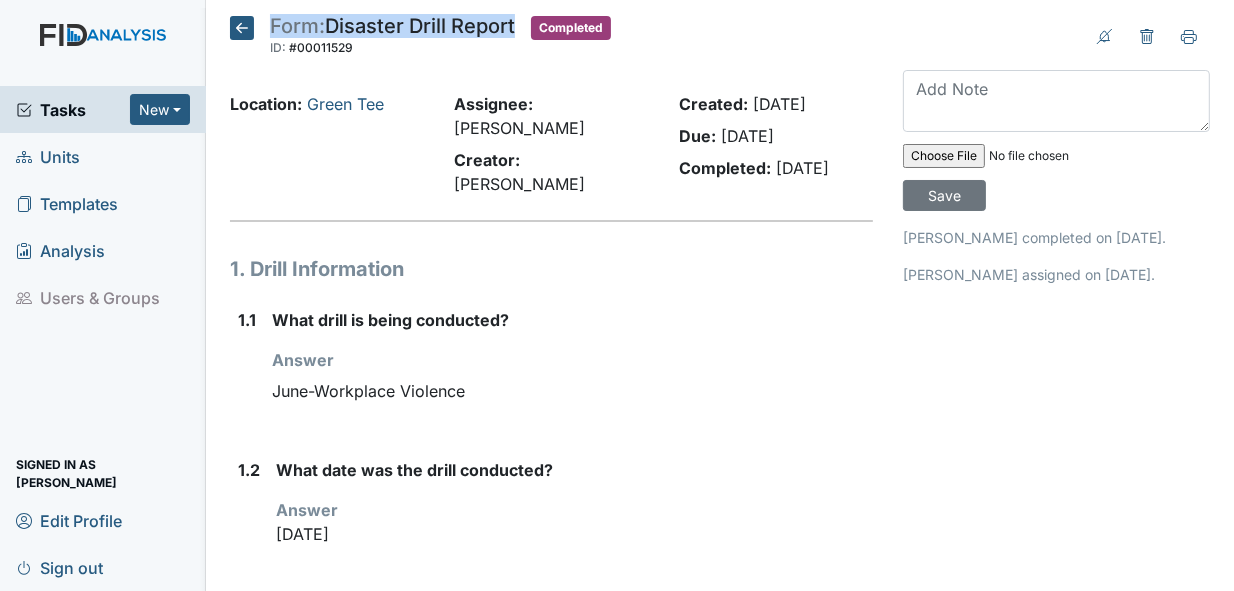click on "Form:
Disaster Drill Report
ID:
#00011529
Completed
Autosaving..." at bounding box center [420, 38] 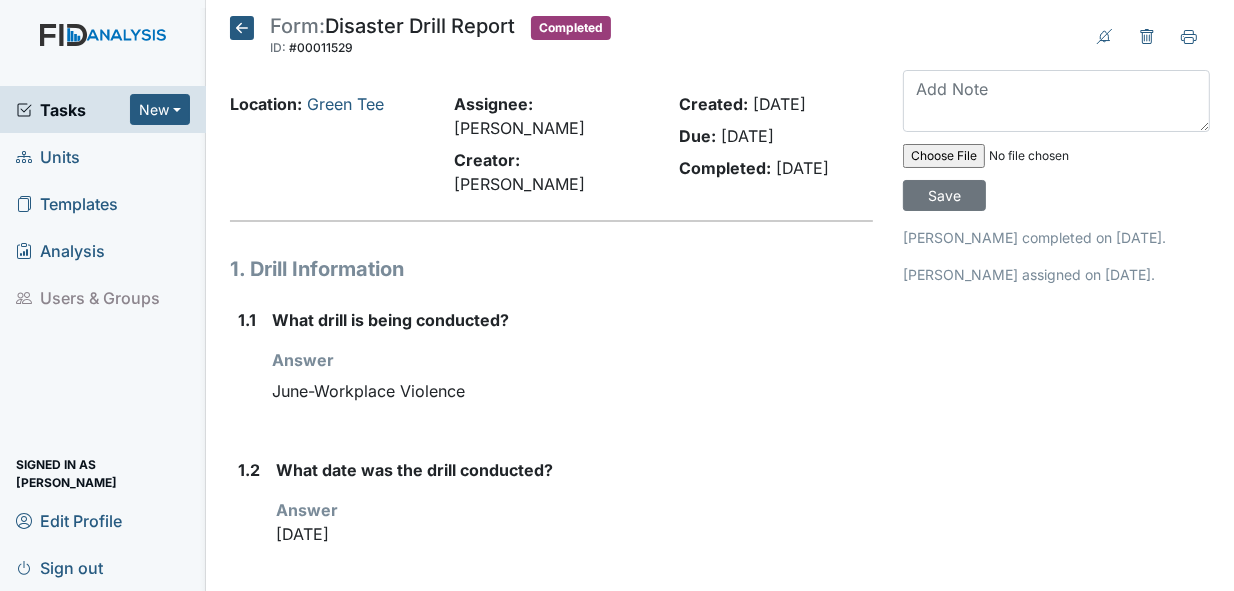 drag, startPoint x: 259, startPoint y: 51, endPoint x: 263, endPoint y: 19, distance: 32.24903 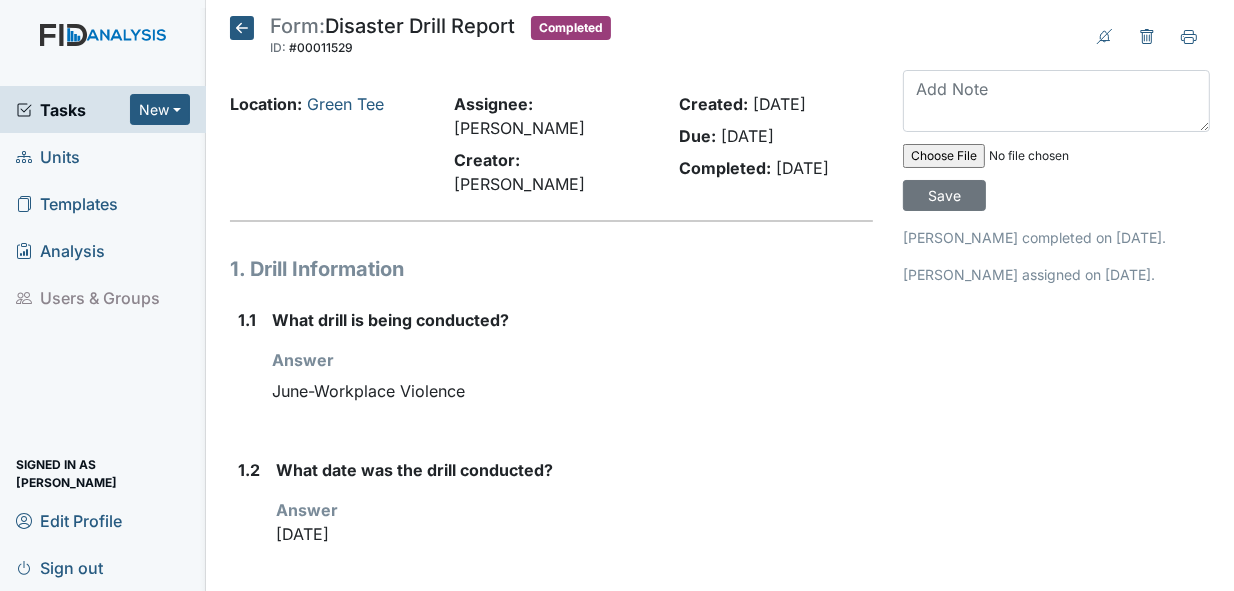 drag, startPoint x: 263, startPoint y: 21, endPoint x: 528, endPoint y: 531, distance: 574.7391 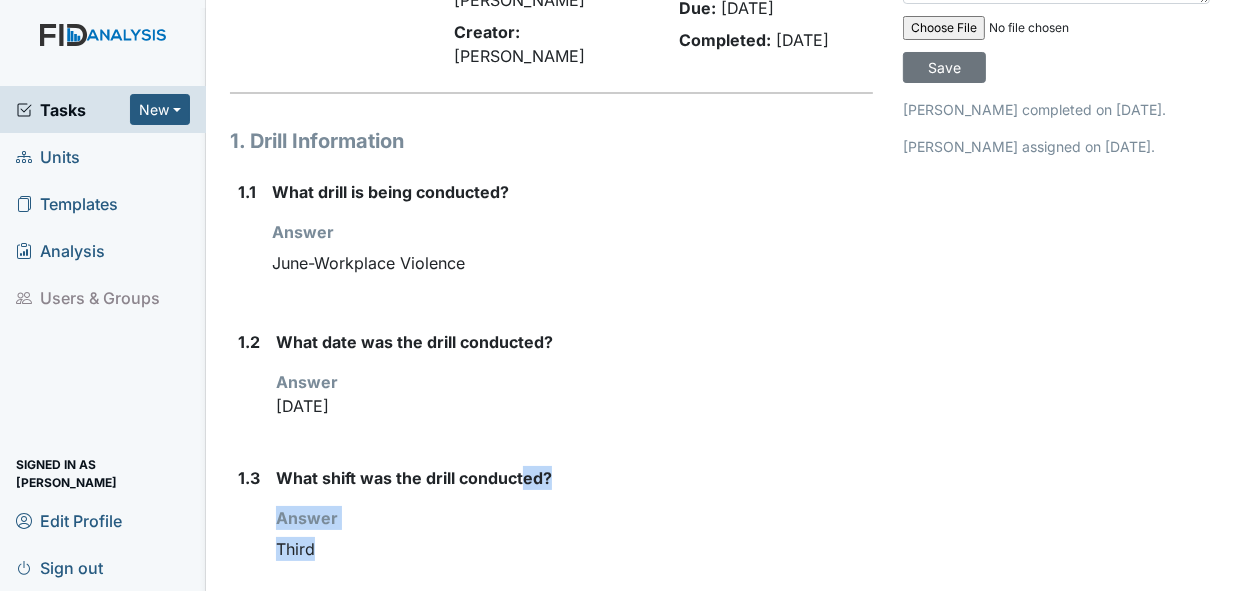 scroll, scrollTop: 200, scrollLeft: 0, axis: vertical 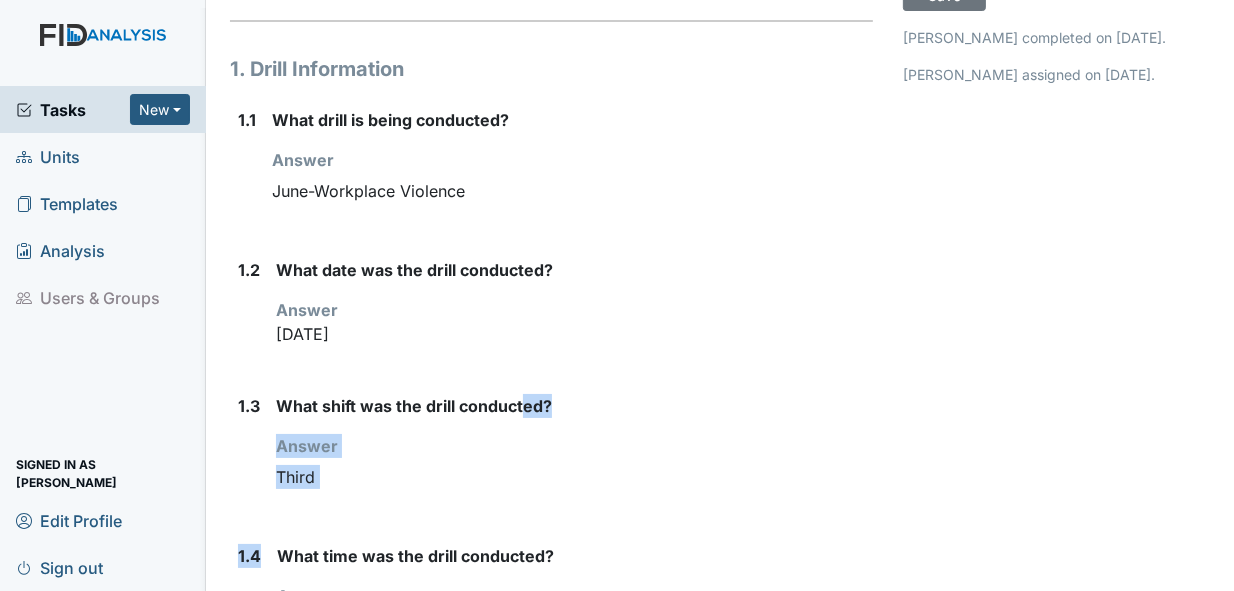 drag, startPoint x: 528, startPoint y: 531, endPoint x: 517, endPoint y: 514, distance: 20.248457 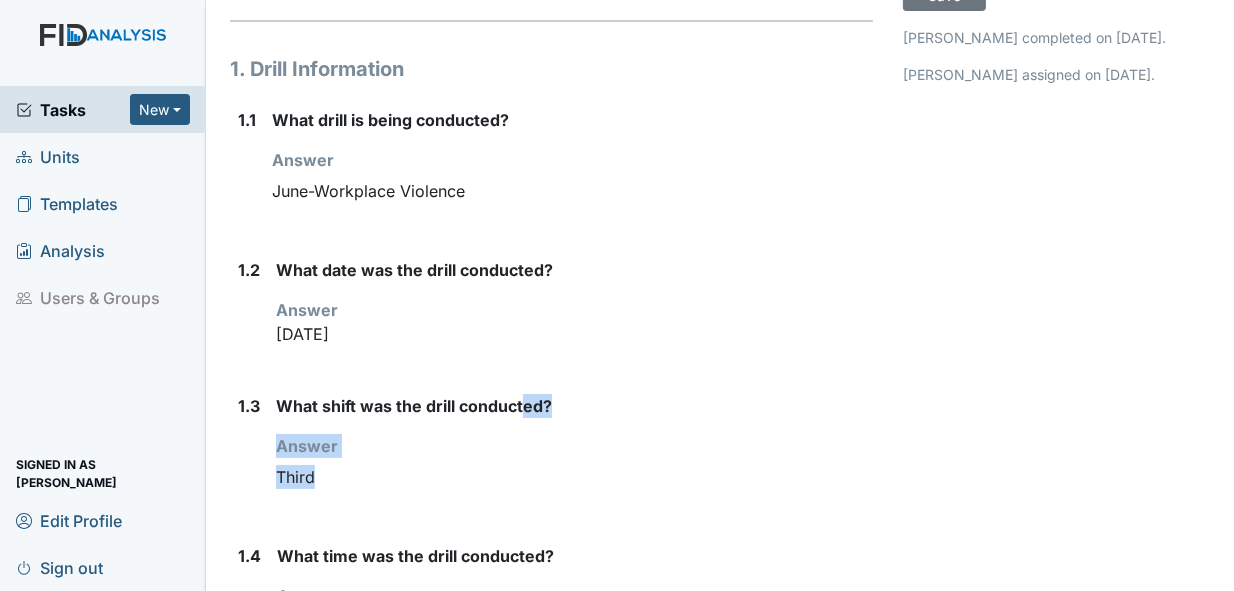 scroll, scrollTop: 0, scrollLeft: 0, axis: both 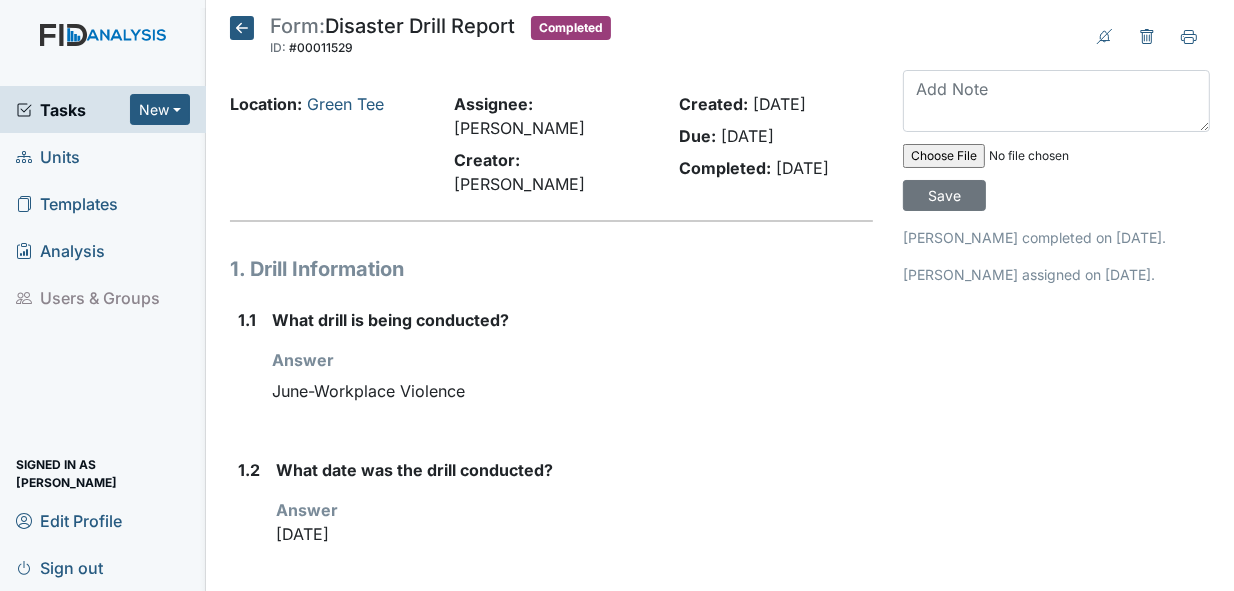 click on "Form:
Disaster Drill Report
ID:
#00011529
Completed
Autosaving..." at bounding box center (420, 38) 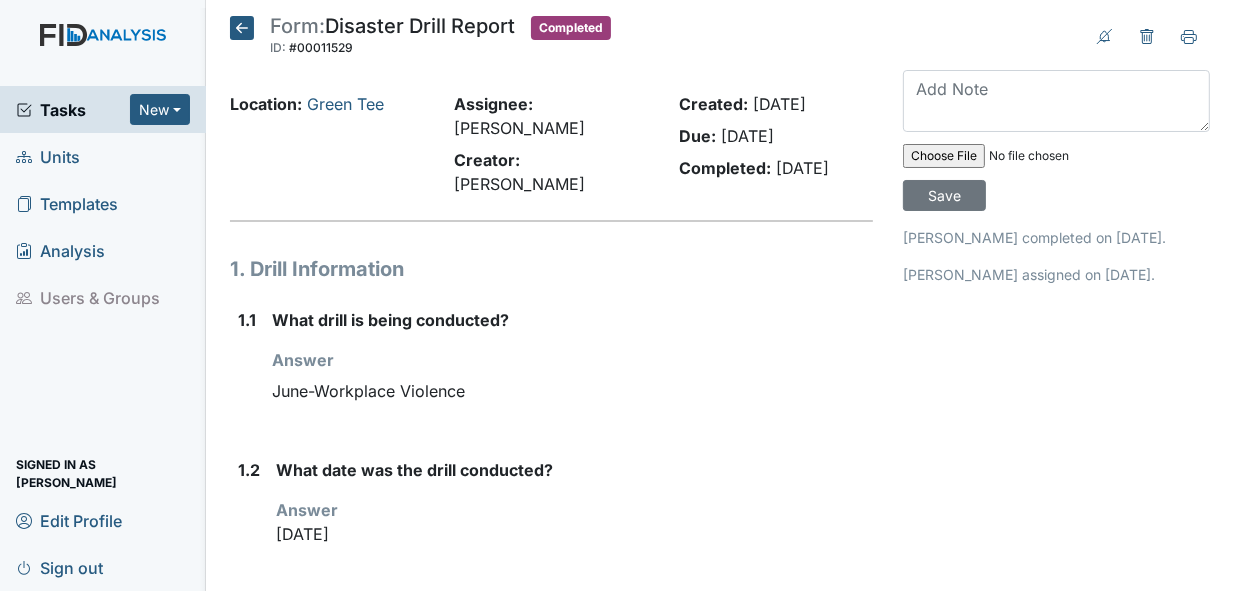 drag, startPoint x: 264, startPoint y: 18, endPoint x: 385, endPoint y: 536, distance: 531.9445 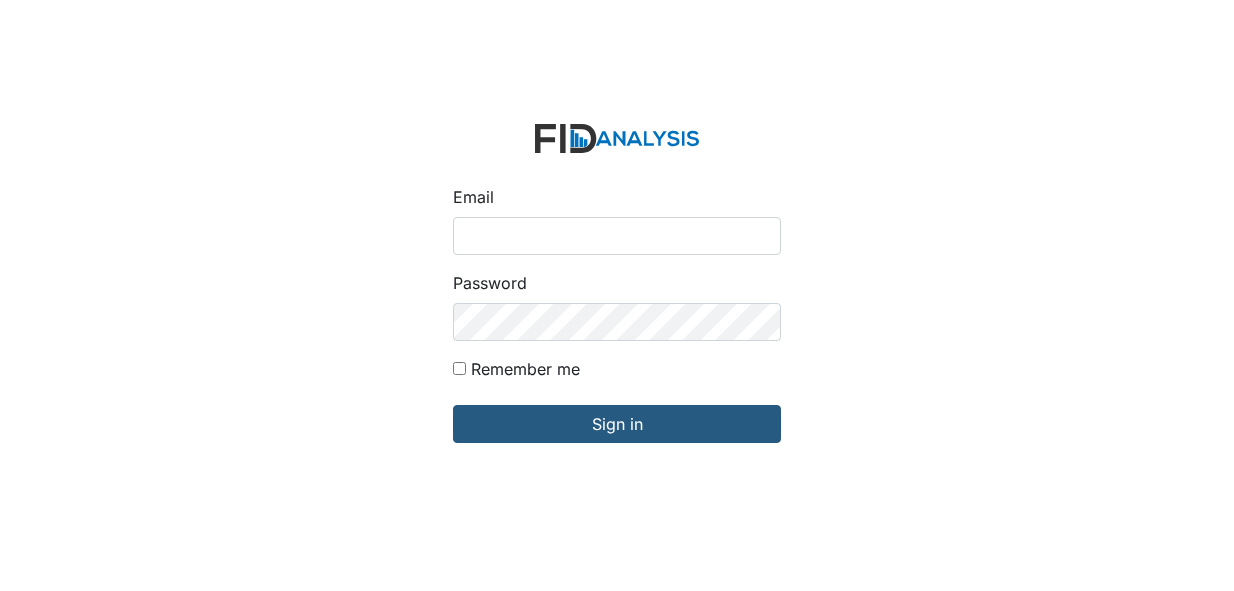 scroll, scrollTop: 0, scrollLeft: 0, axis: both 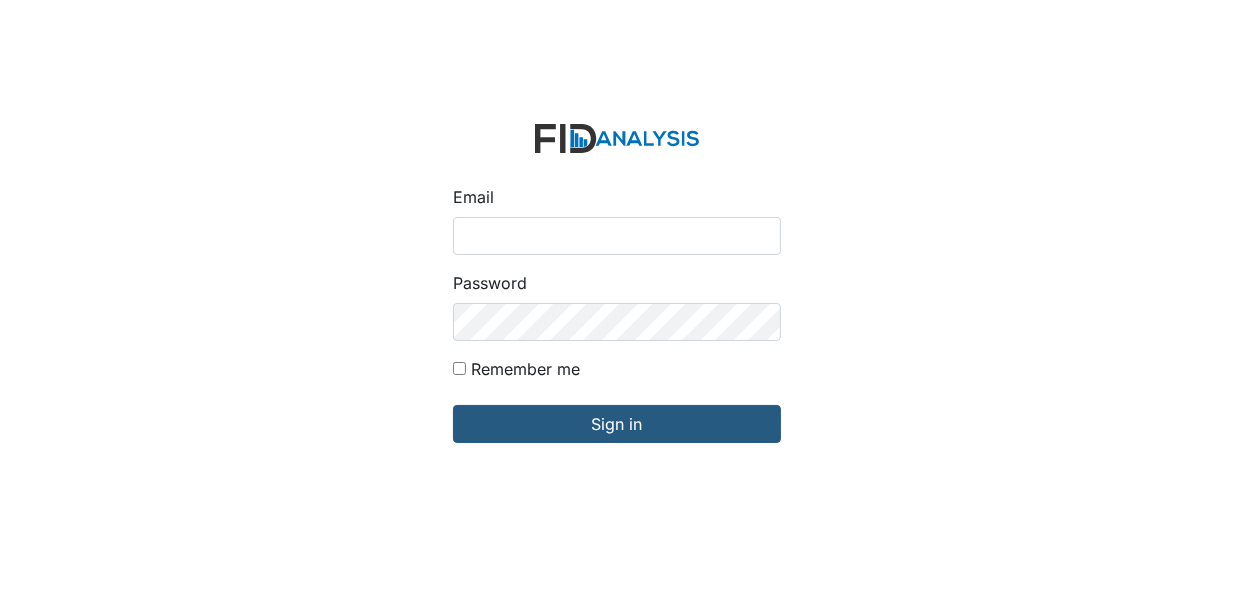 click on "Email" at bounding box center [617, 236] 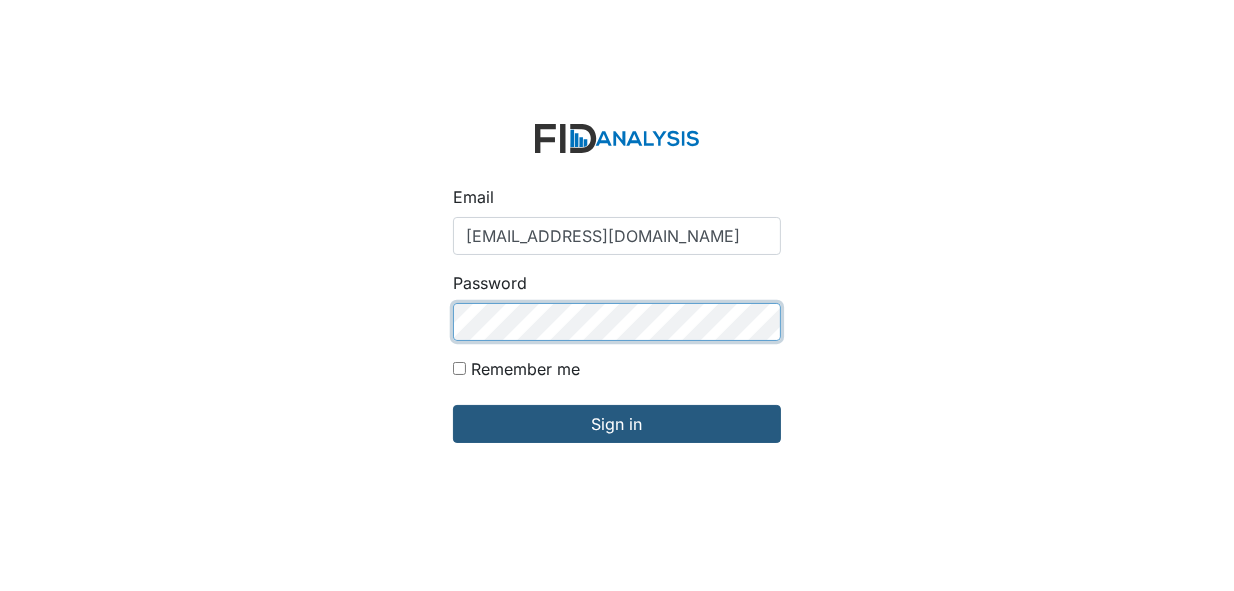 click on "Sign in" at bounding box center [617, 424] 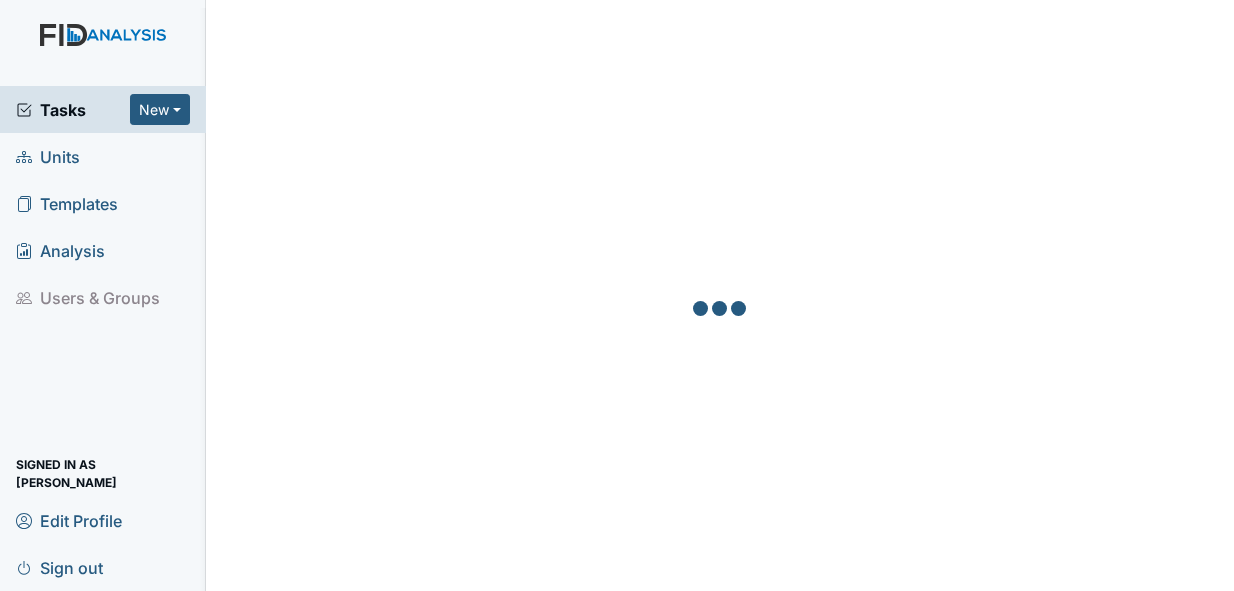 scroll, scrollTop: 0, scrollLeft: 0, axis: both 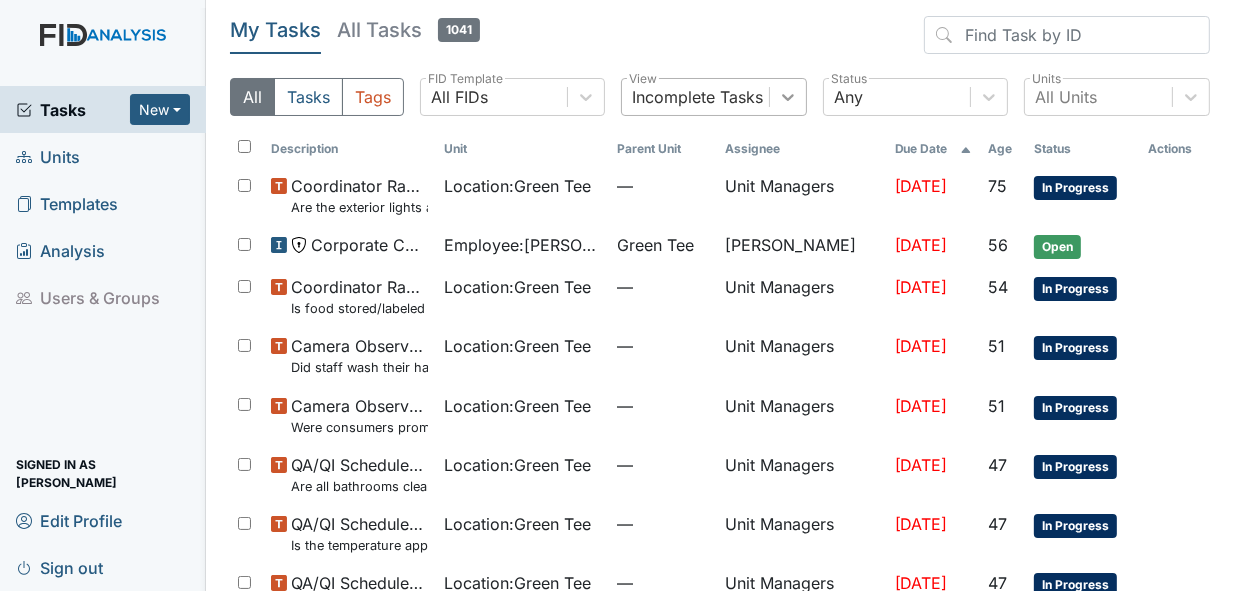 click 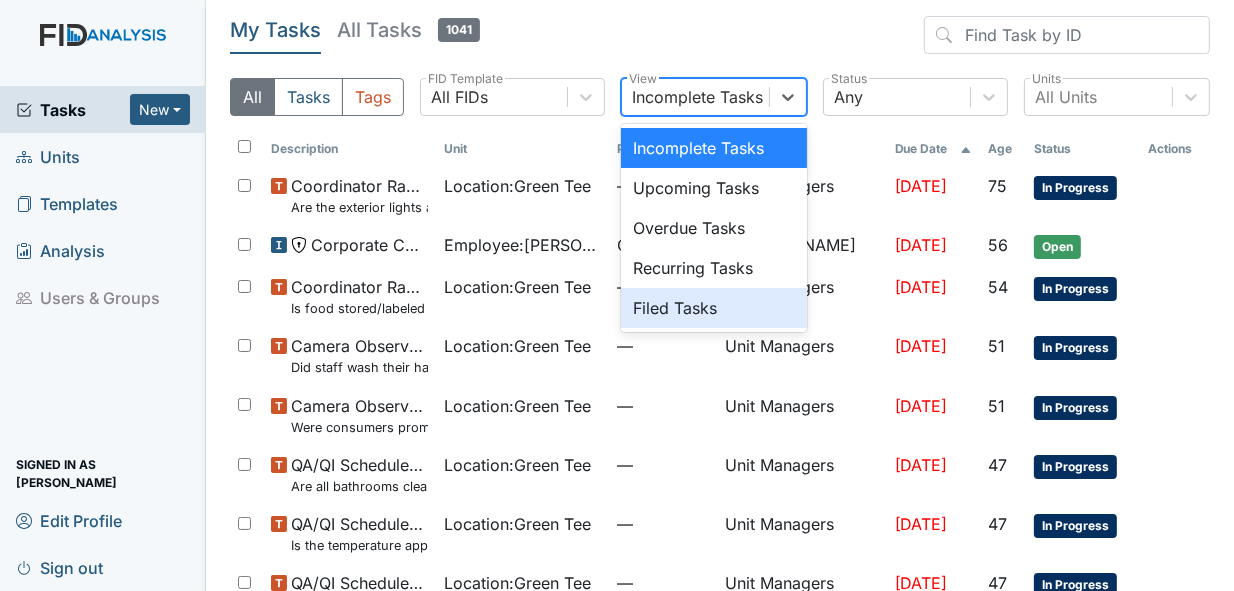 click on "Filed Tasks" at bounding box center (714, 308) 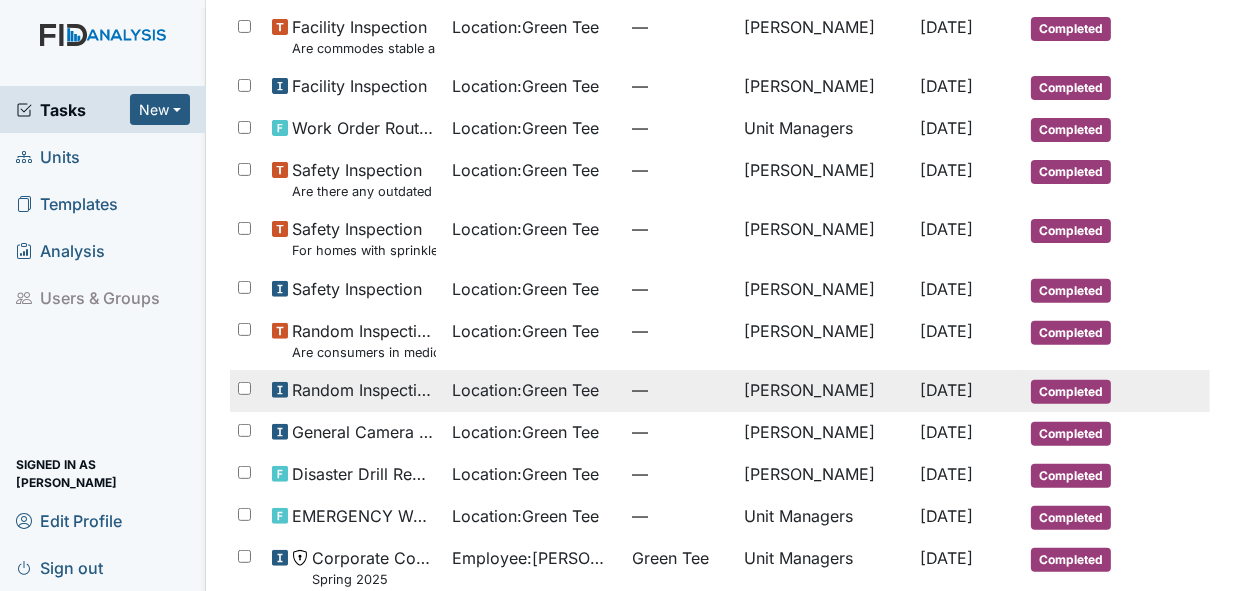 scroll, scrollTop: 600, scrollLeft: 0, axis: vertical 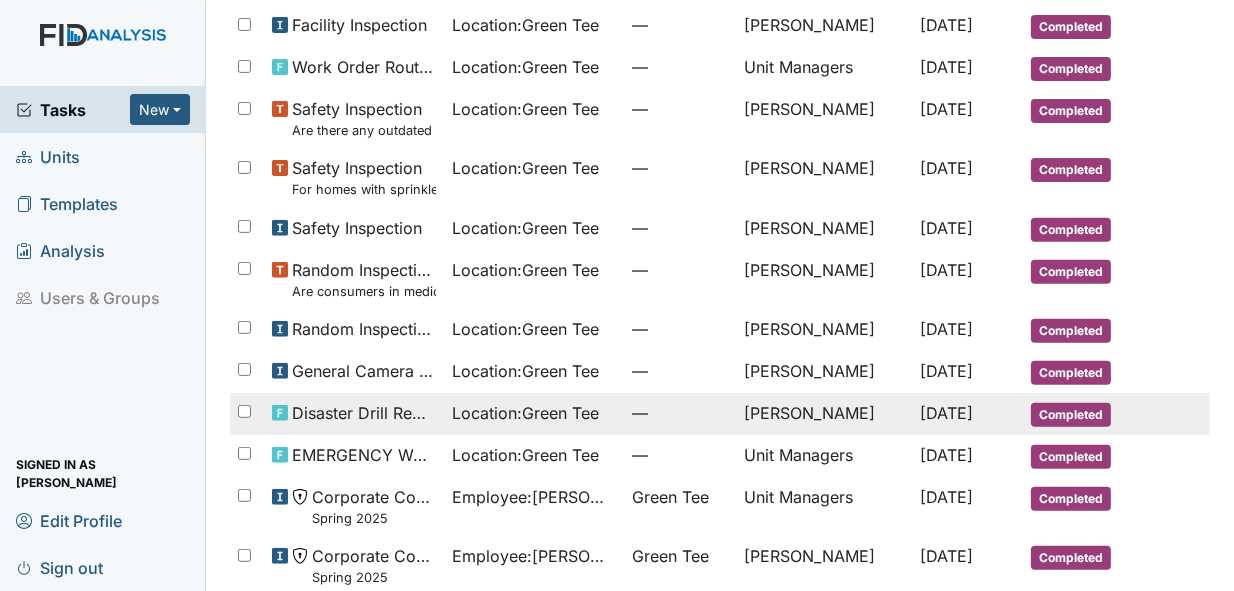 click on "Completed" at bounding box center (1071, 415) 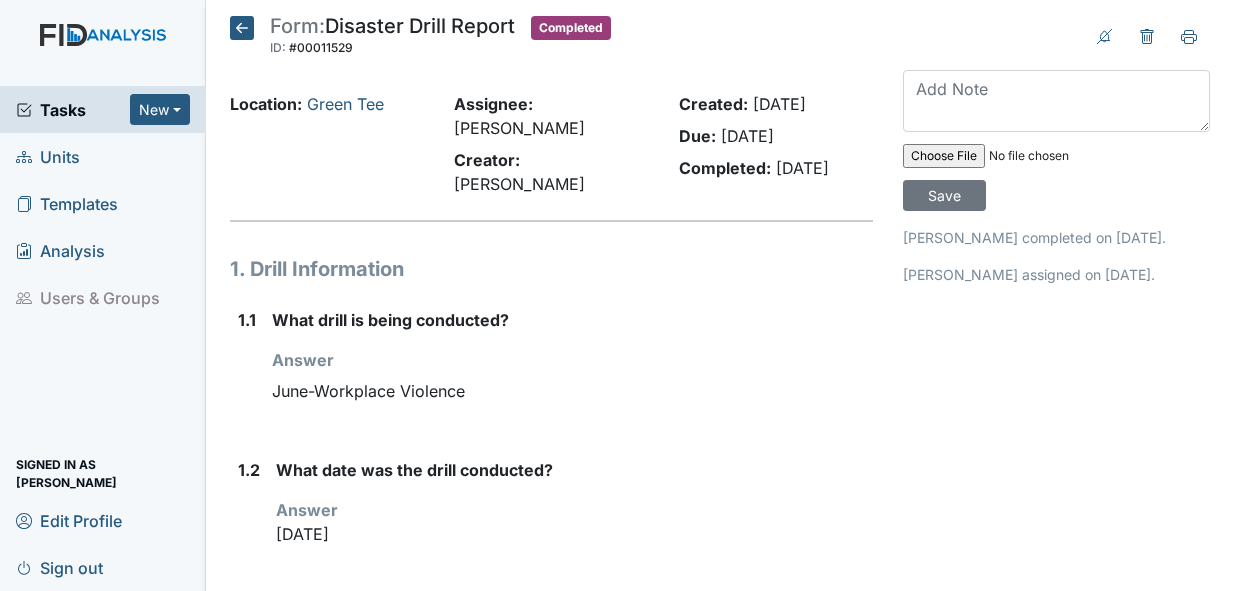 scroll, scrollTop: 0, scrollLeft: 0, axis: both 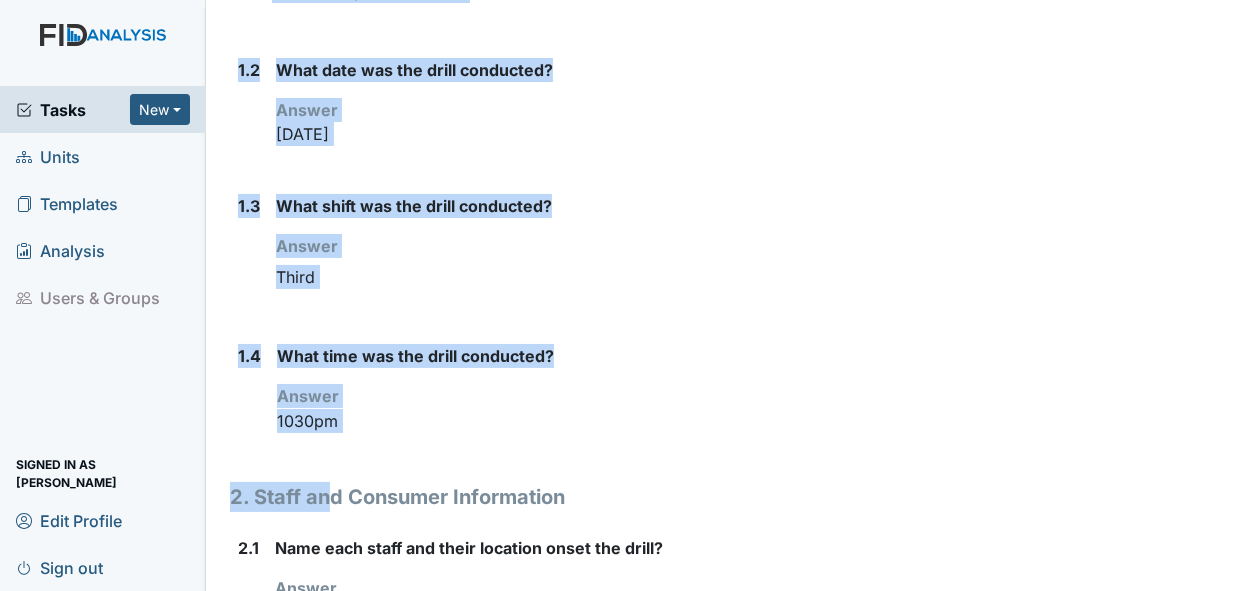 drag, startPoint x: 260, startPoint y: 23, endPoint x: 325, endPoint y: 483, distance: 464.5697 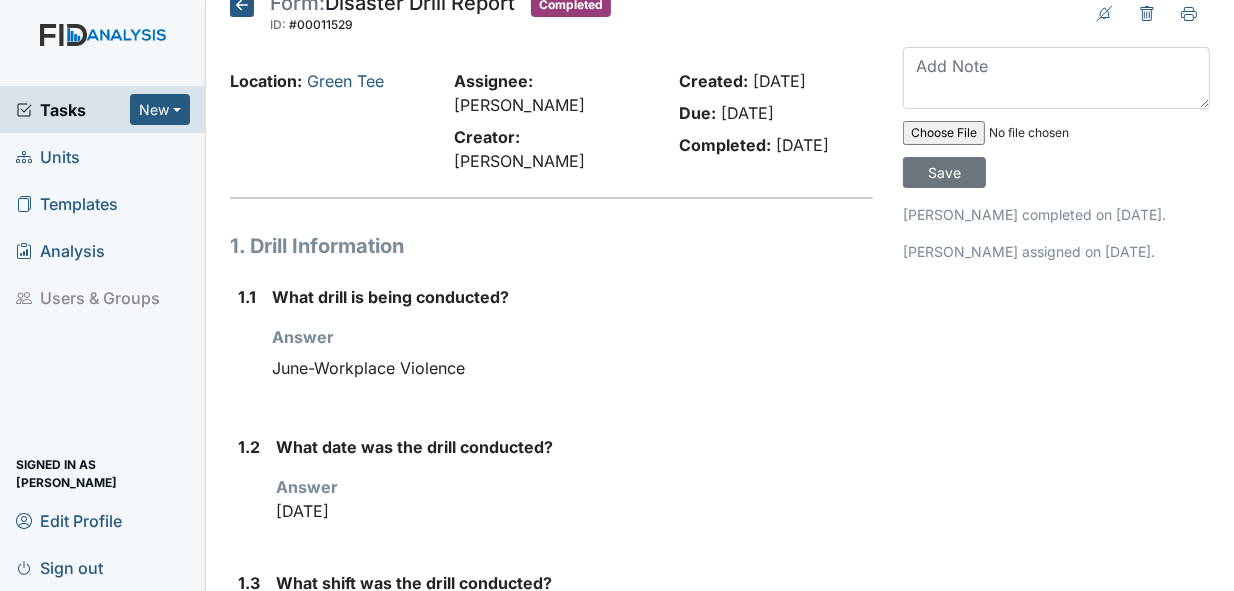 scroll, scrollTop: 0, scrollLeft: 0, axis: both 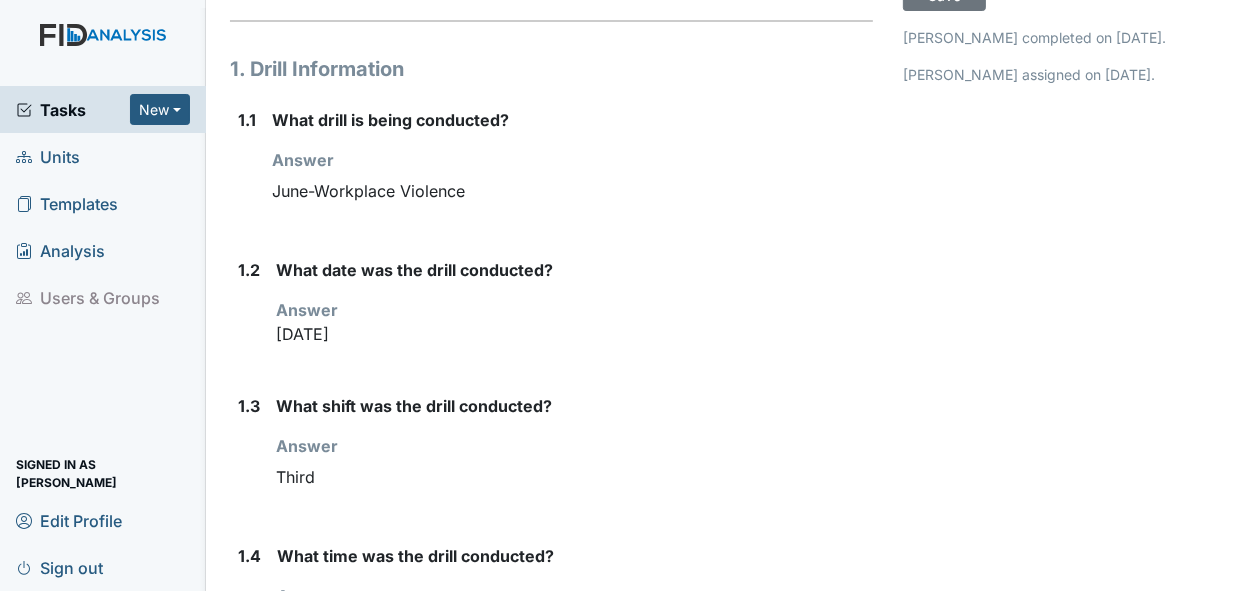 drag, startPoint x: 565, startPoint y: 477, endPoint x: 434, endPoint y: 472, distance: 131.09538 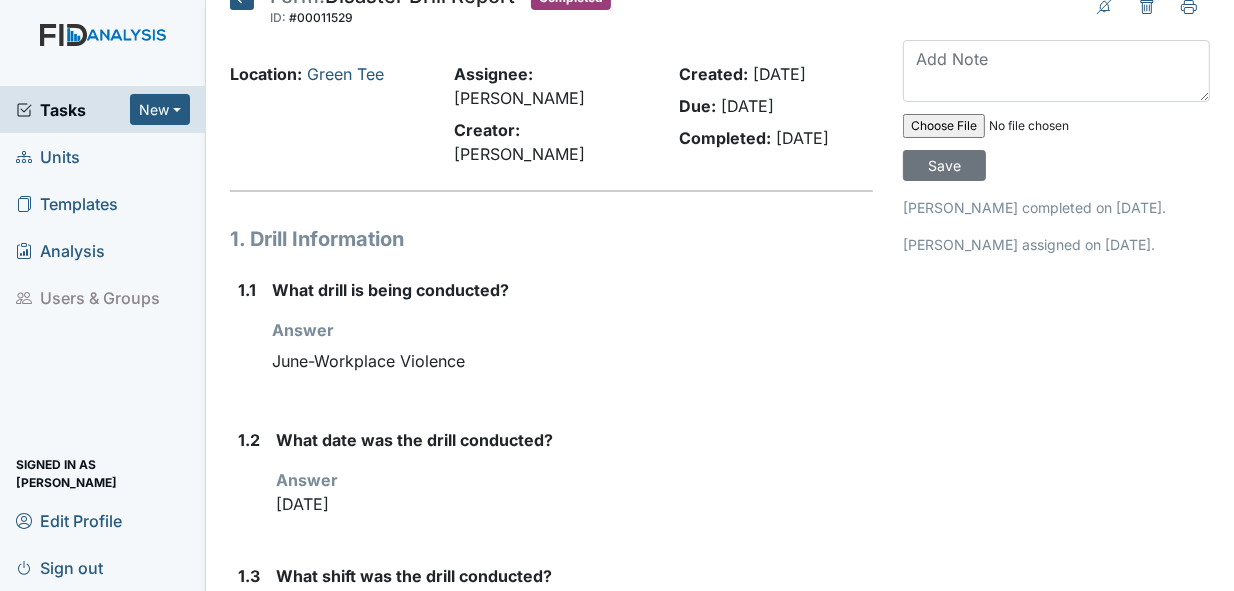 scroll, scrollTop: 0, scrollLeft: 0, axis: both 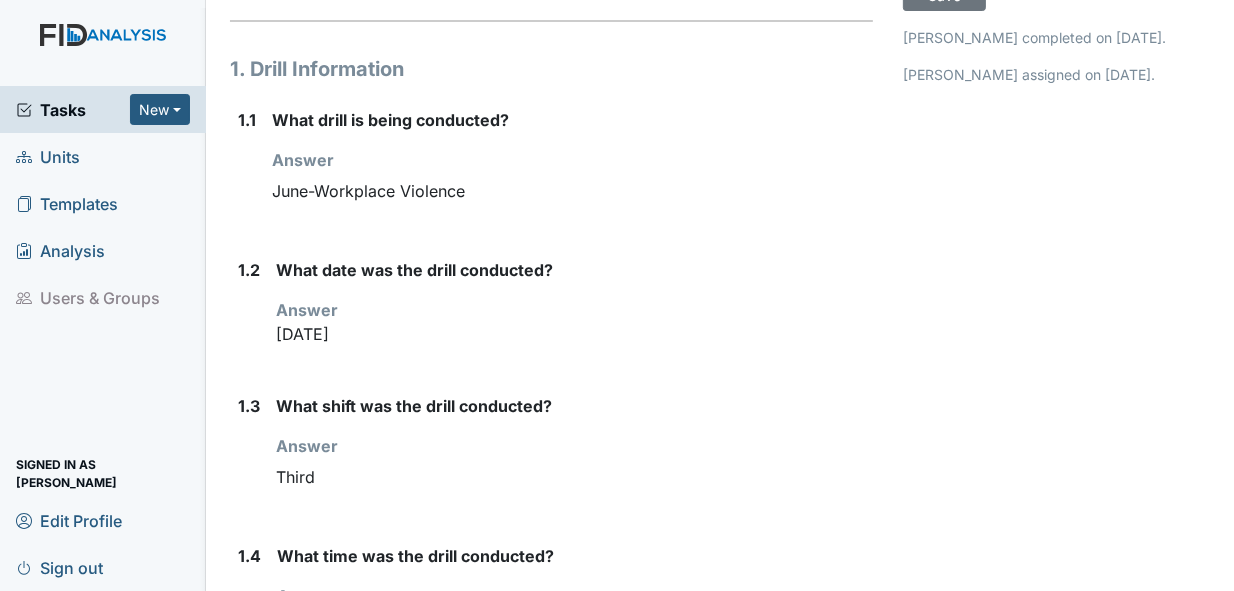click on "Answer
[DATE]" at bounding box center (575, 322) 